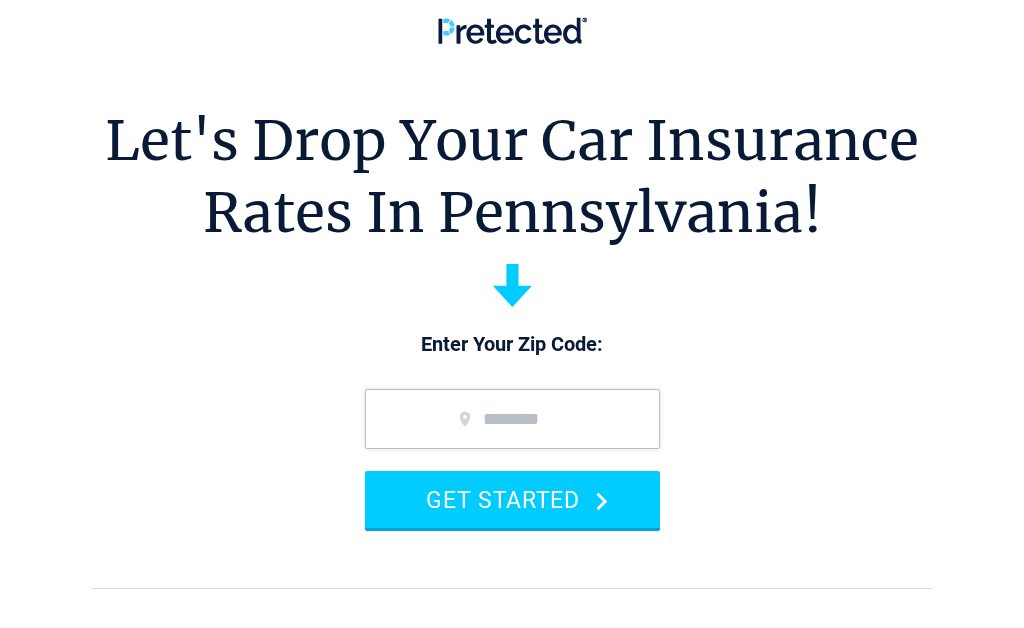 scroll, scrollTop: 0, scrollLeft: 0, axis: both 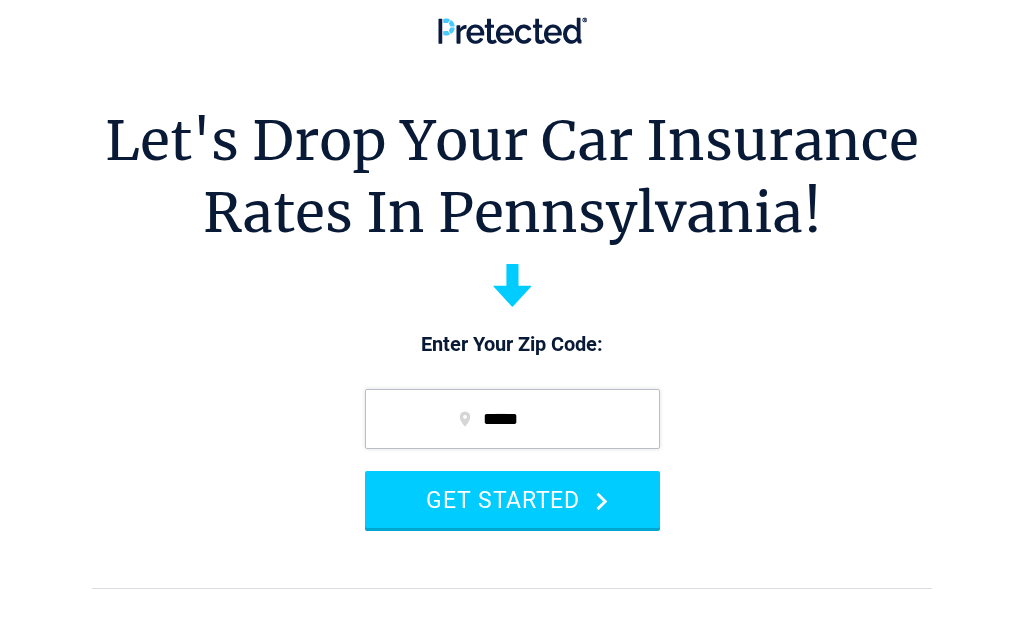 type on "*****" 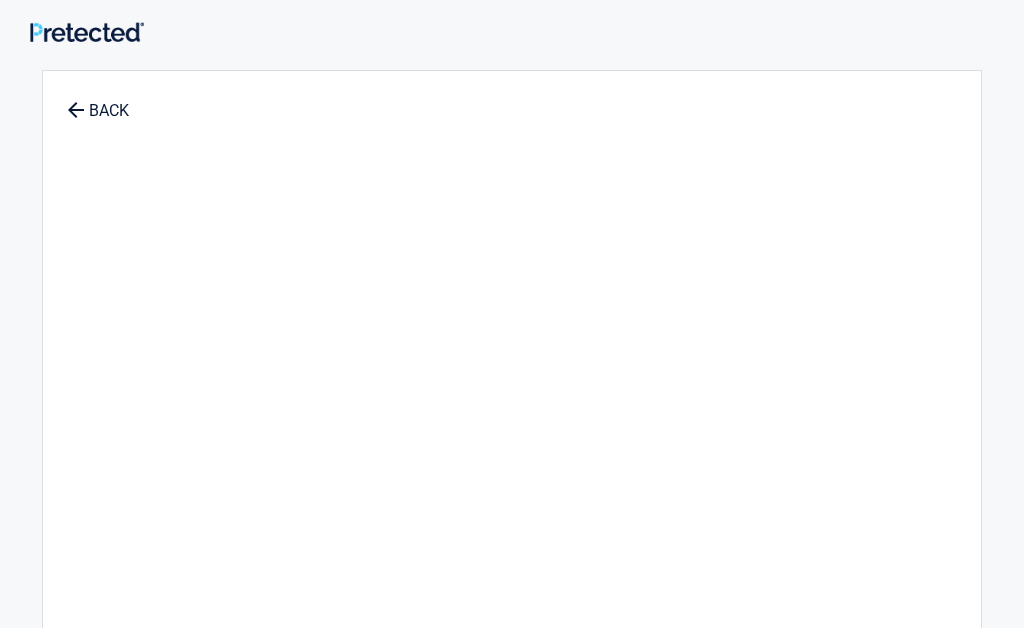 scroll, scrollTop: 0, scrollLeft: 0, axis: both 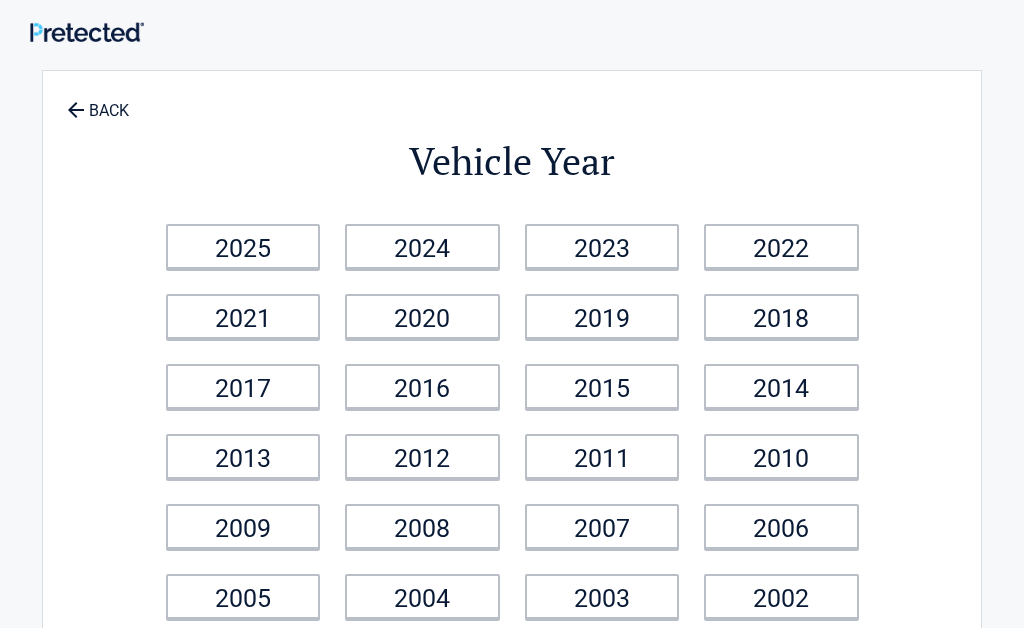 click on "2023" at bounding box center (602, 246) 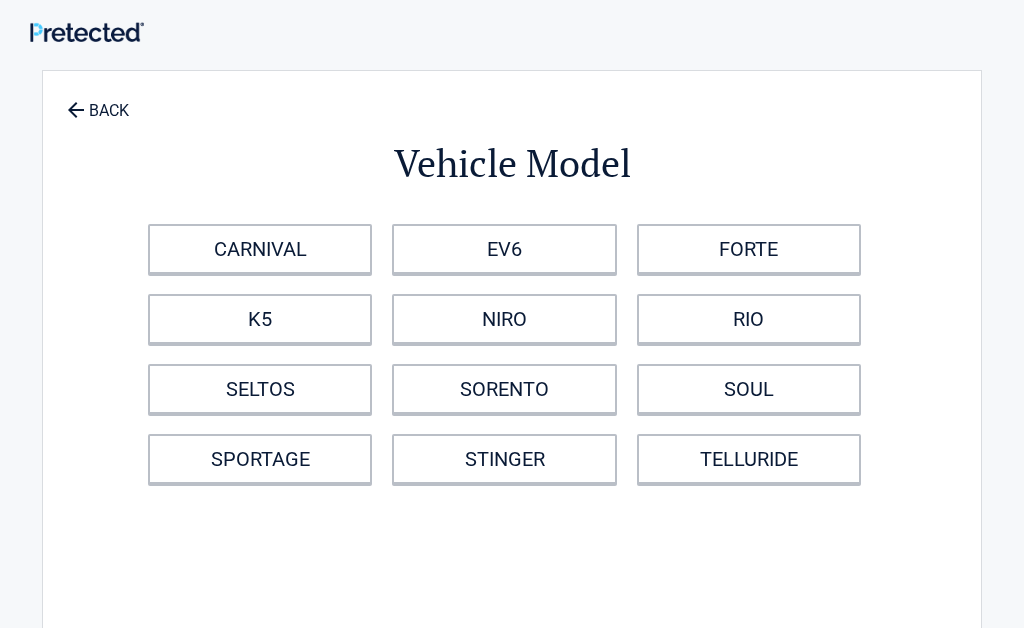 click on "BACK" at bounding box center [98, 101] 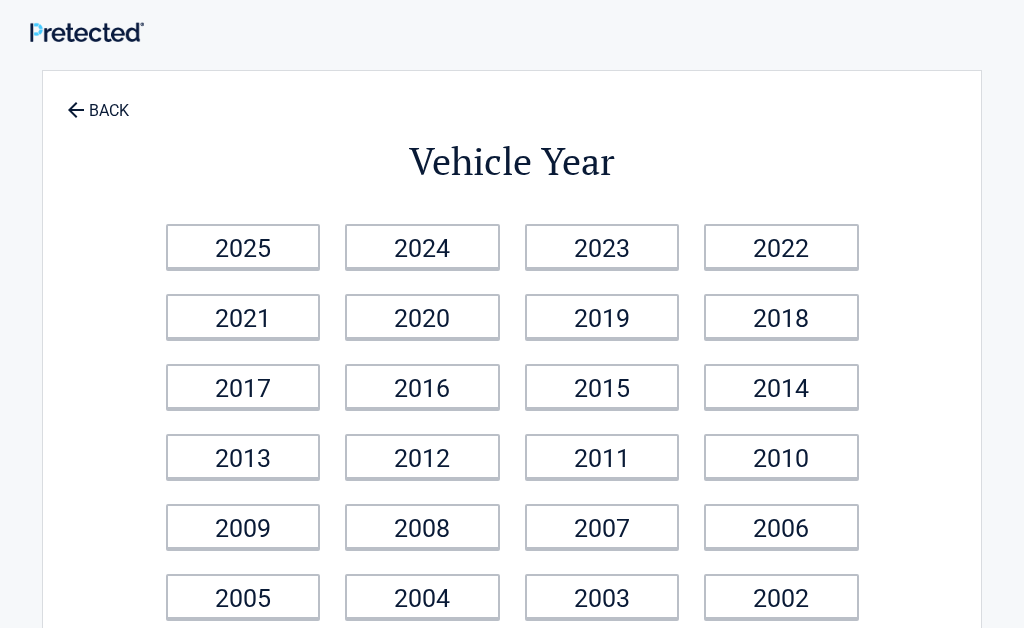 click on "BACK" at bounding box center [98, 101] 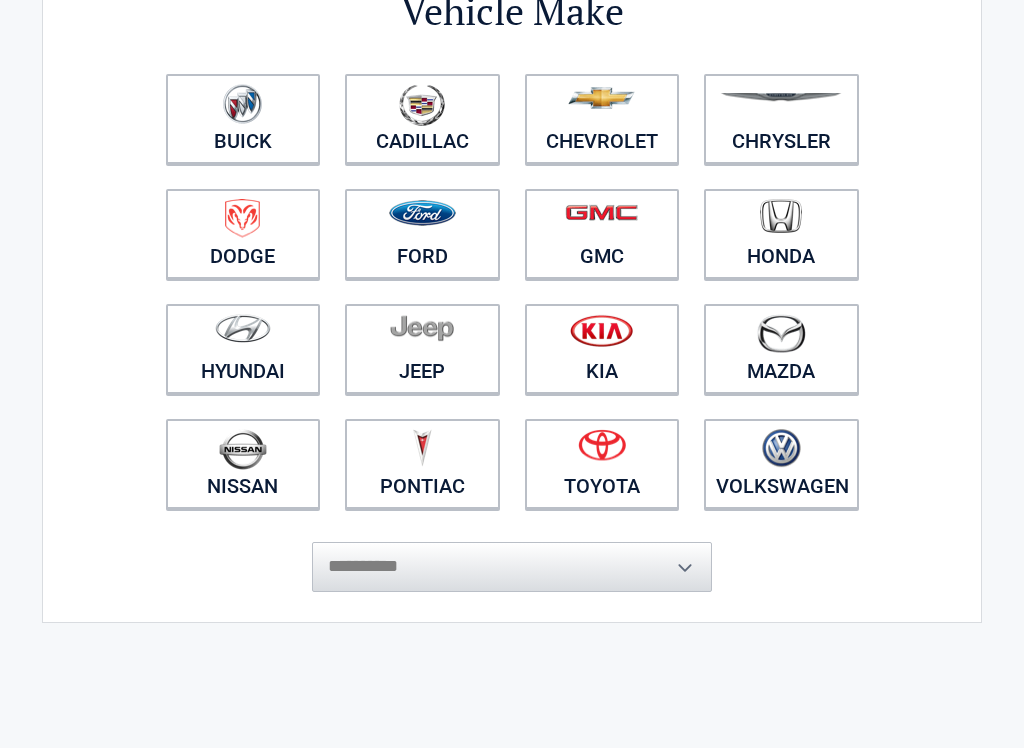 scroll, scrollTop: 197, scrollLeft: 0, axis: vertical 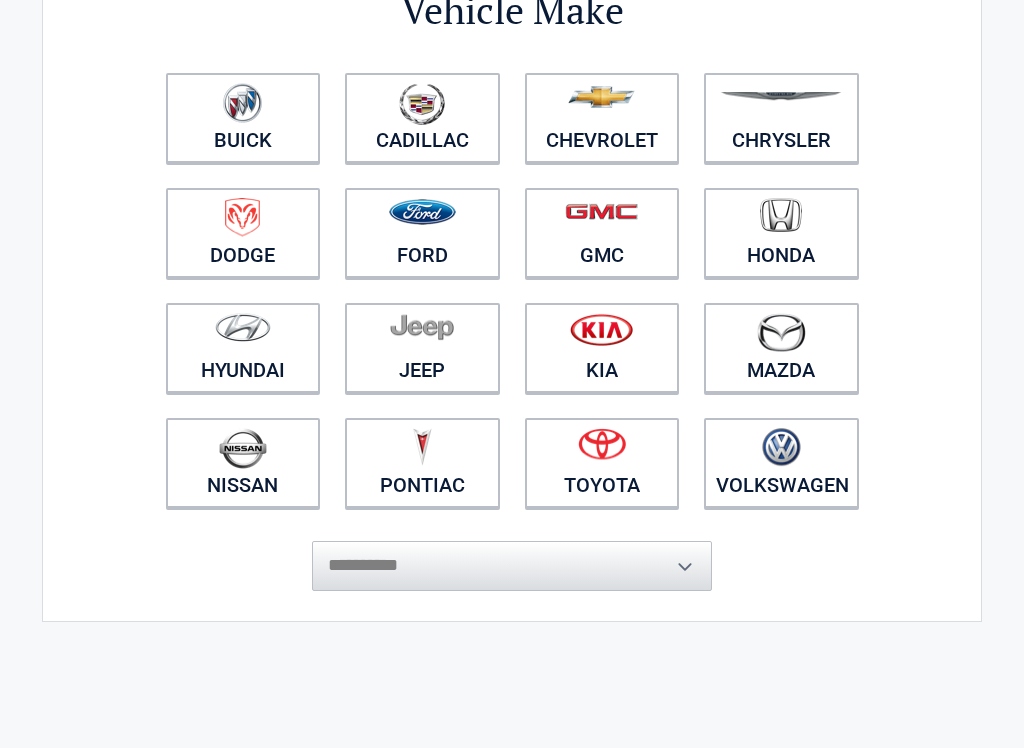 click at bounding box center (422, 327) 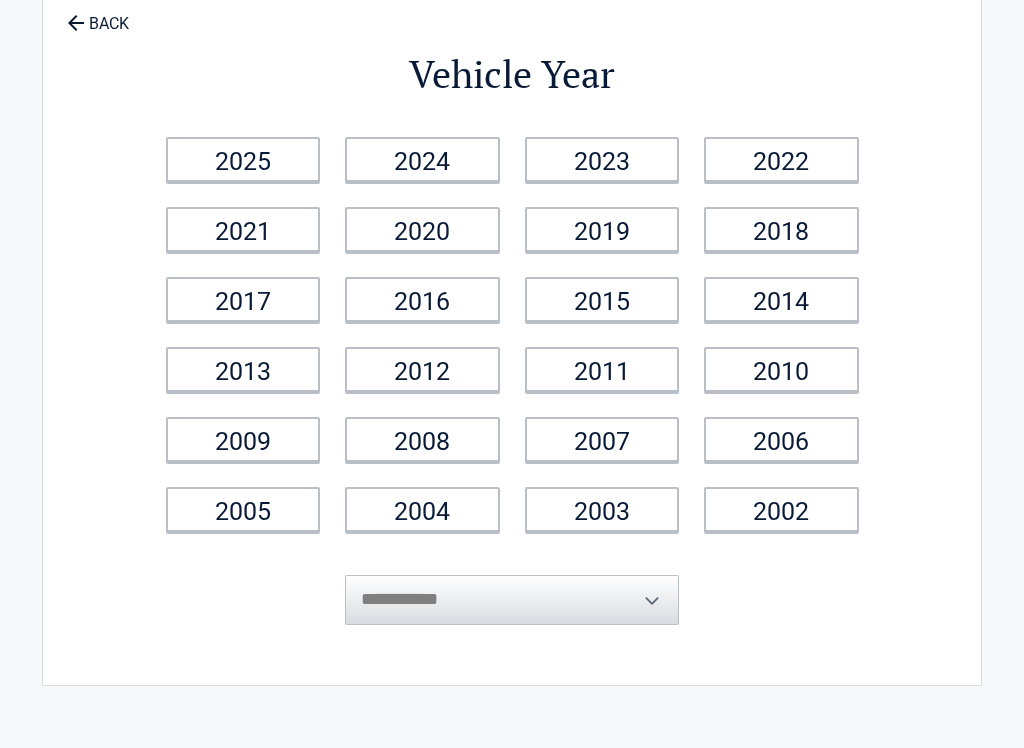 scroll, scrollTop: 0, scrollLeft: 0, axis: both 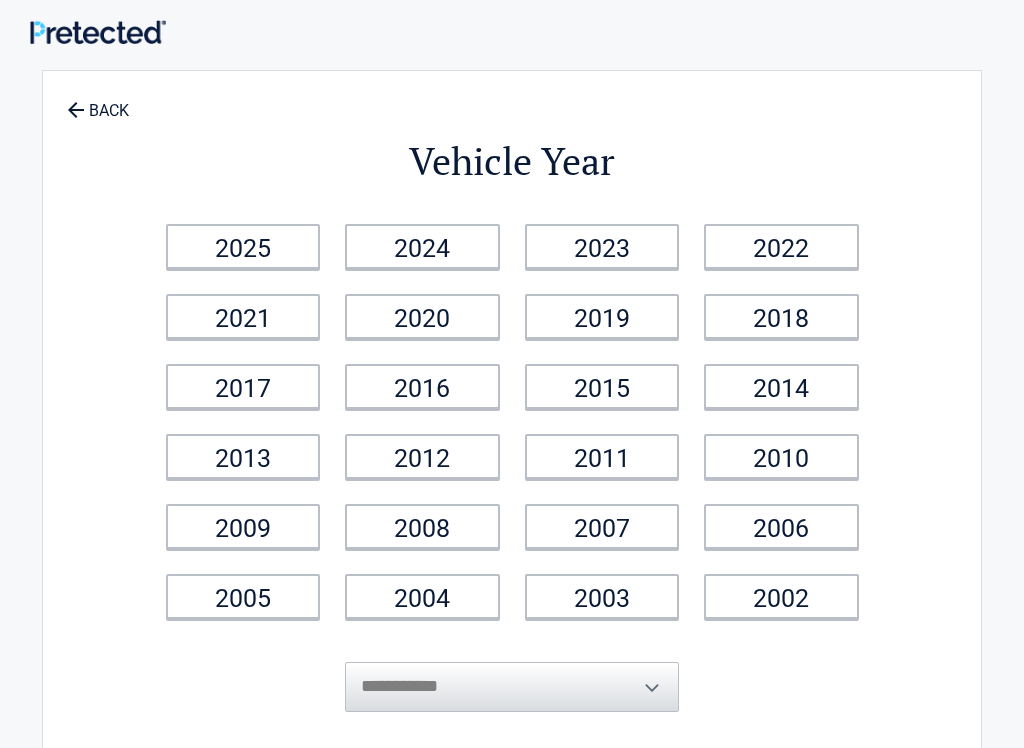 click on "2023" at bounding box center [602, 246] 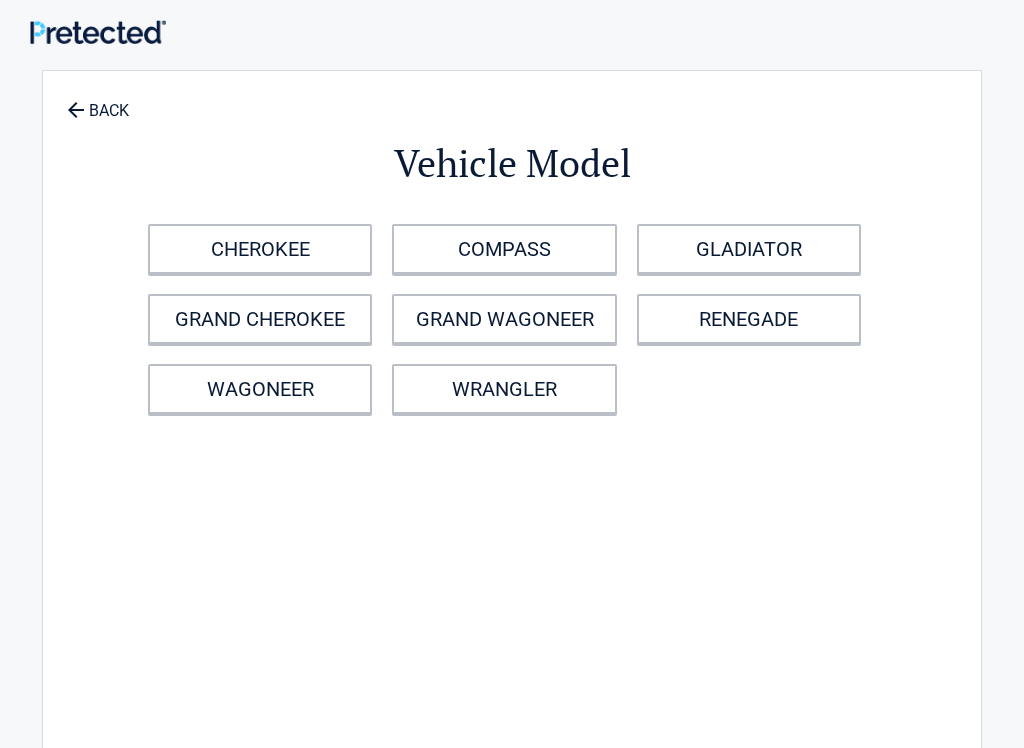 click on "CHEROKEE" at bounding box center (260, 249) 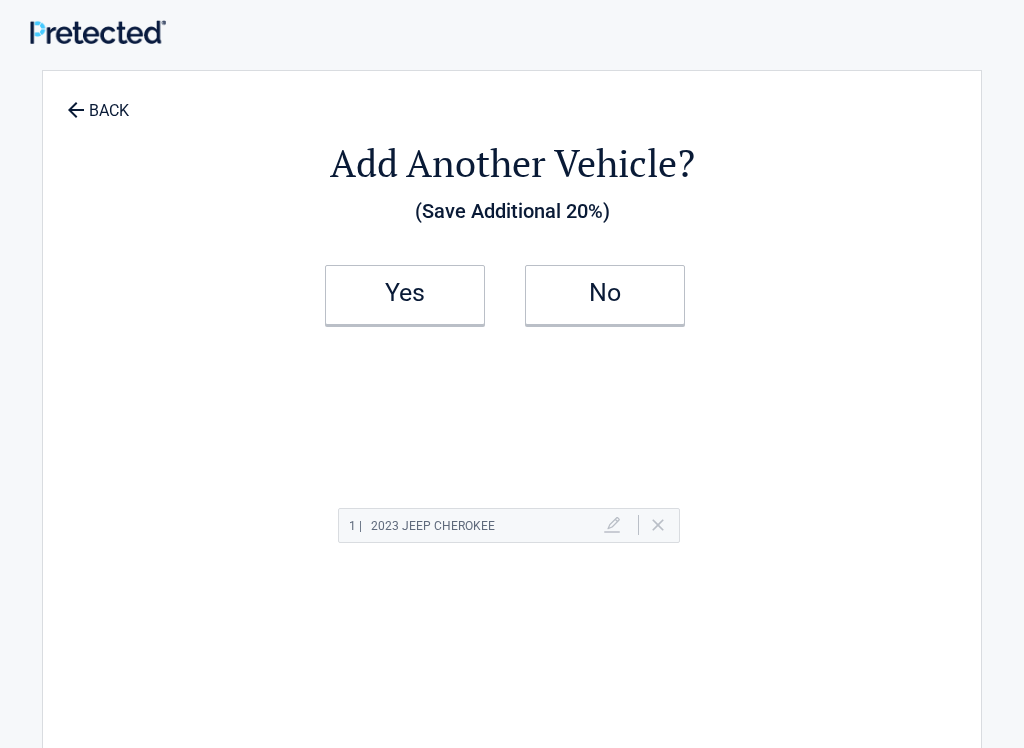 click on "Yes" at bounding box center (405, 293) 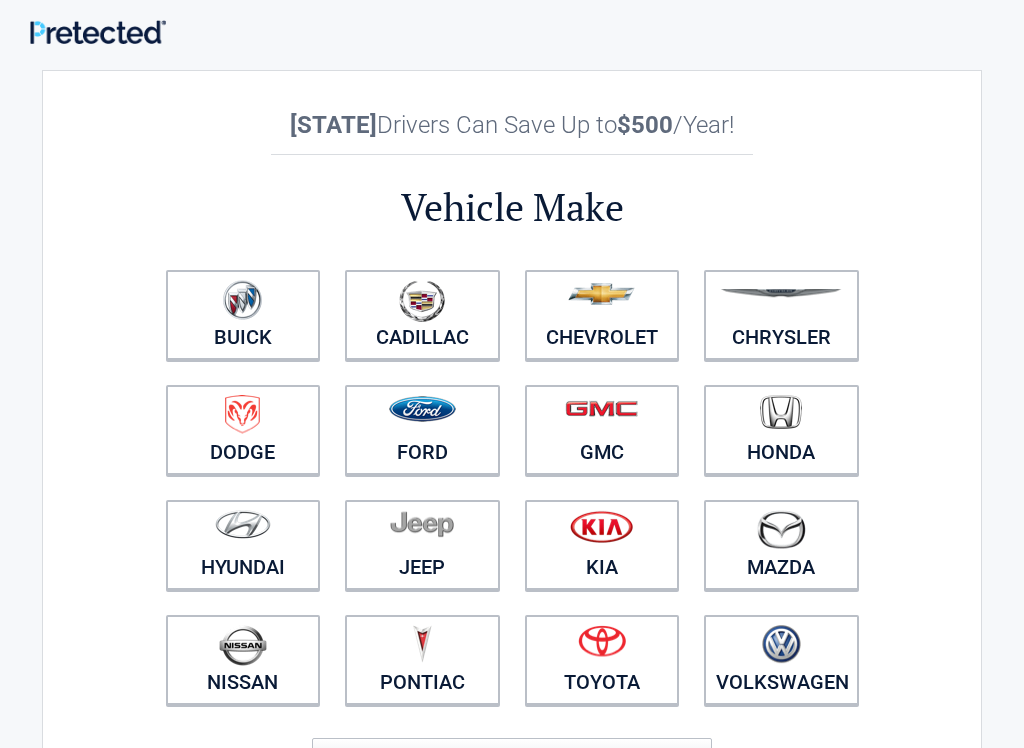 click at bounding box center [601, 294] 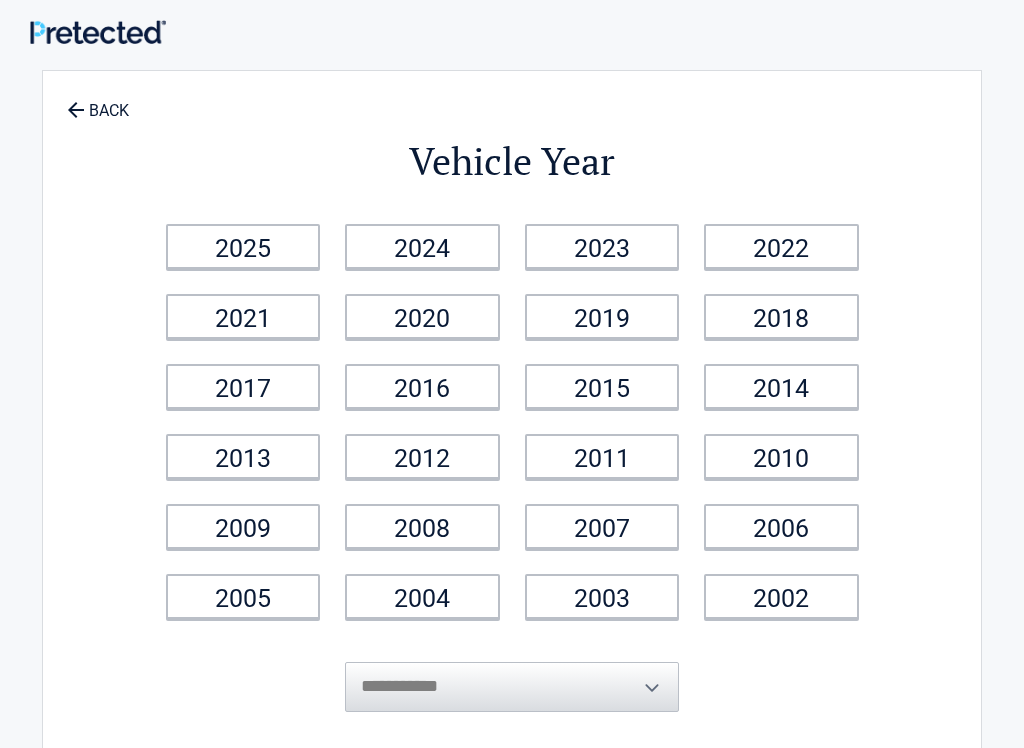 click on "2015" at bounding box center (602, 386) 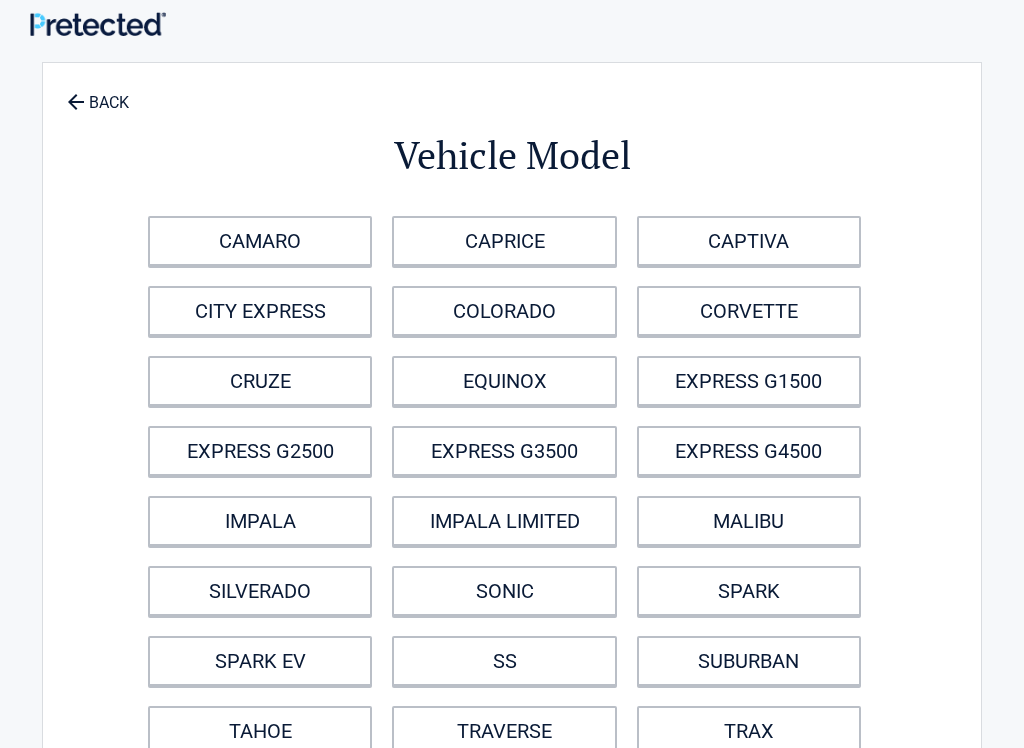 scroll, scrollTop: 0, scrollLeft: 0, axis: both 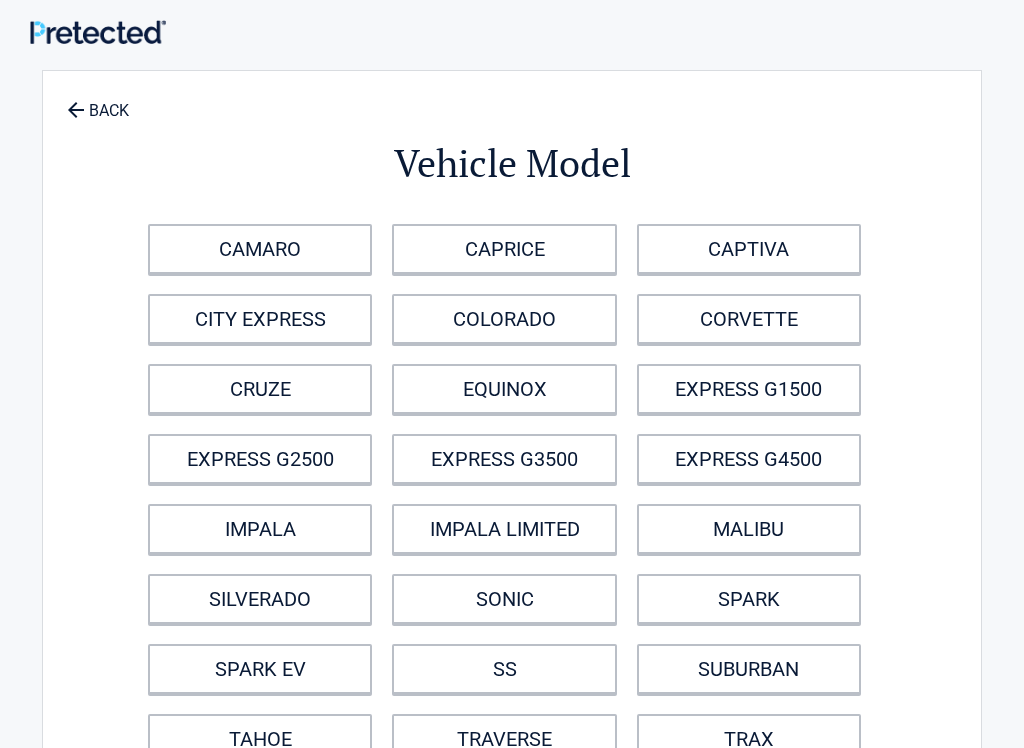 click on "CRUZE" at bounding box center [260, 389] 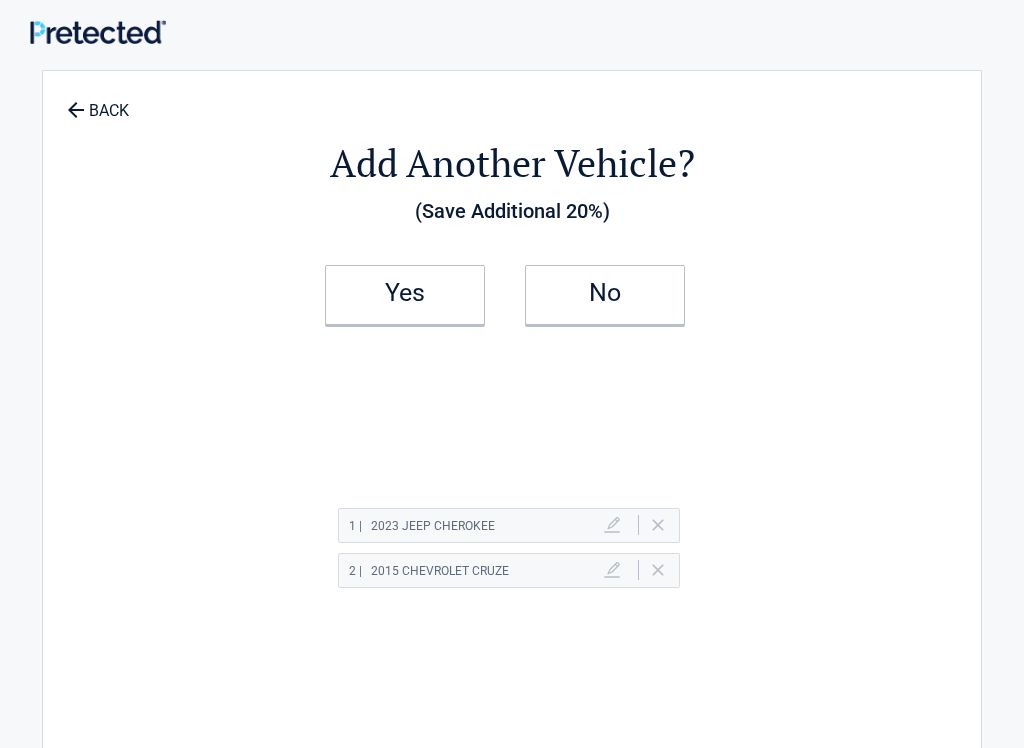 click on "No" at bounding box center (605, 293) 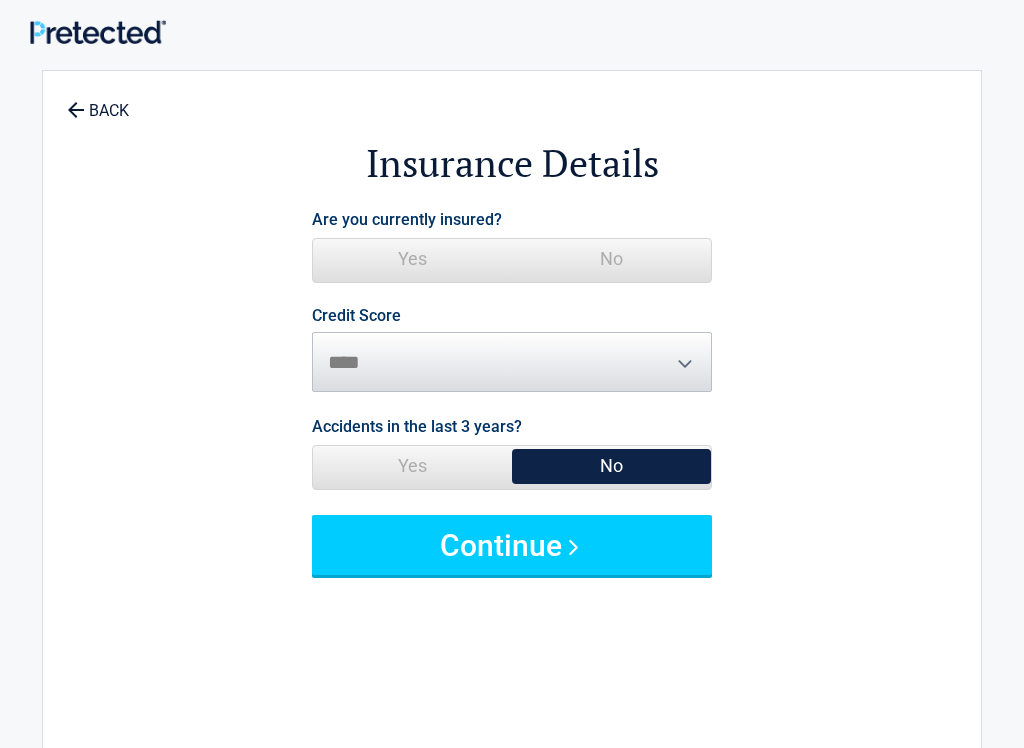 click on "Yes" at bounding box center [412, 259] 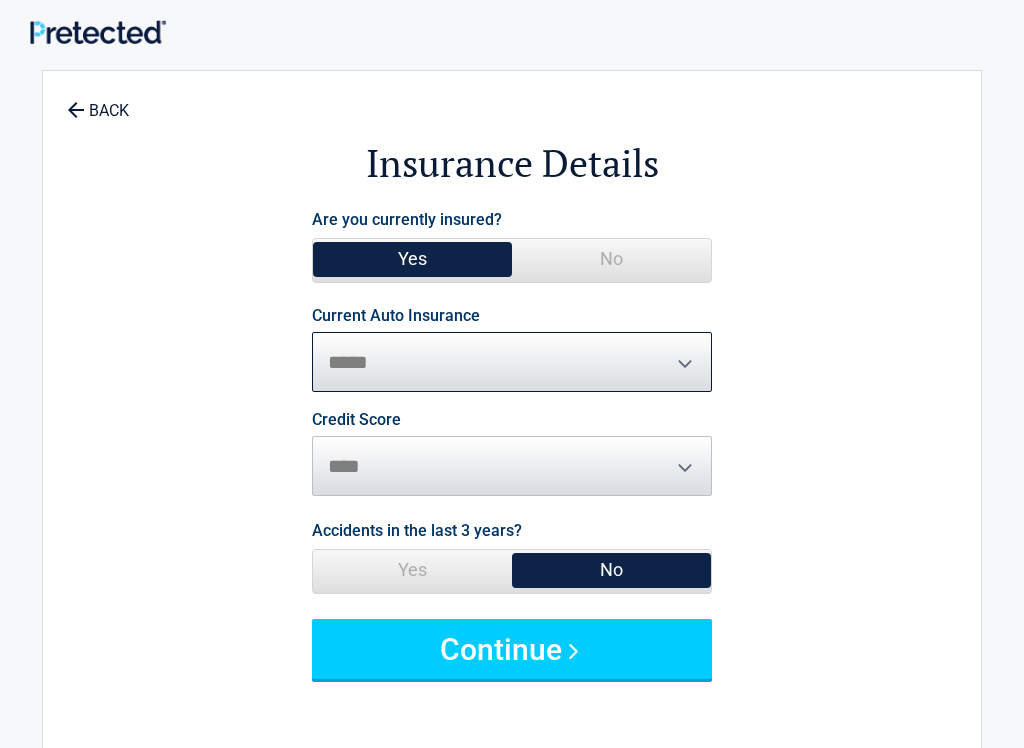 click on "**********" at bounding box center (512, 362) 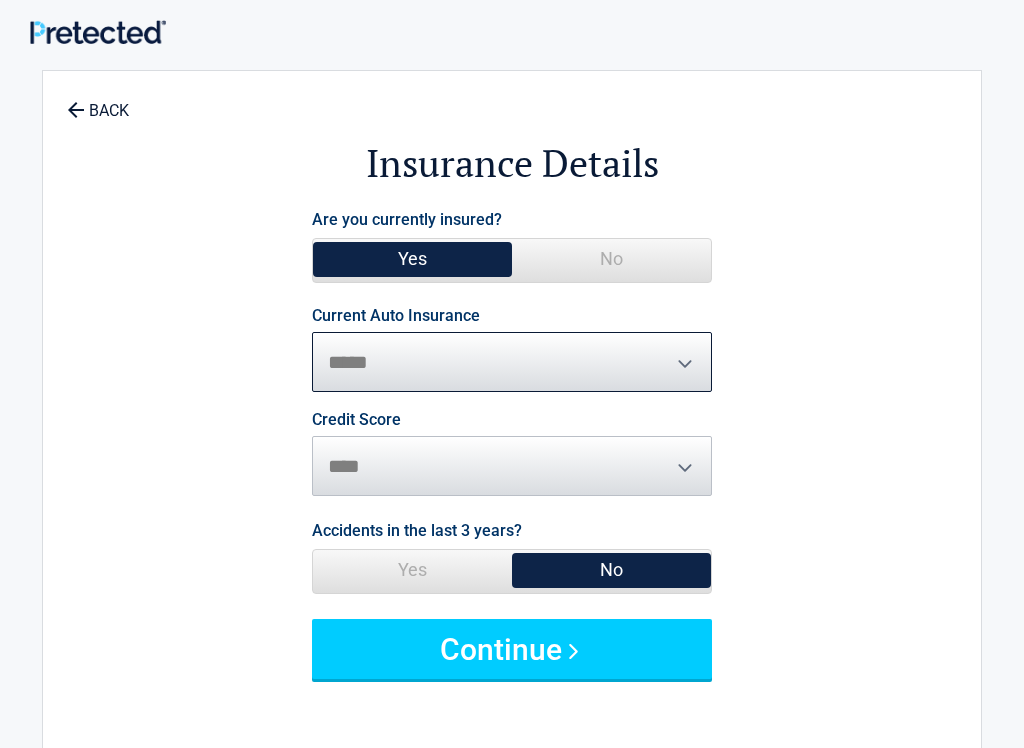 select on "*****" 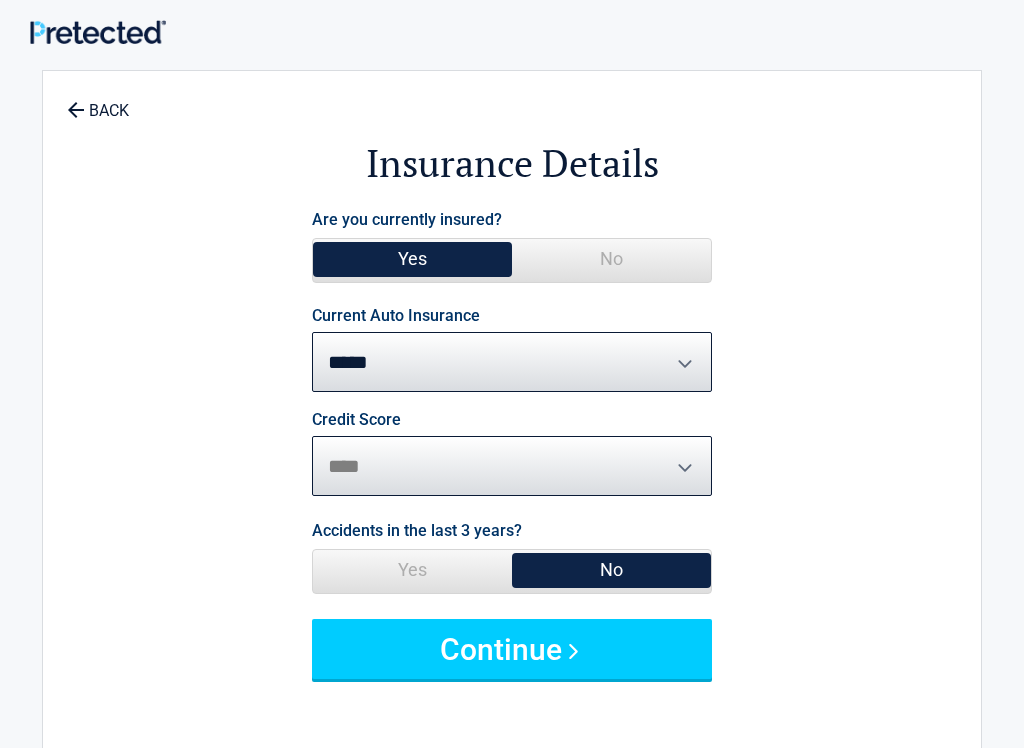 click on "*********
****
*******
****" at bounding box center (512, 466) 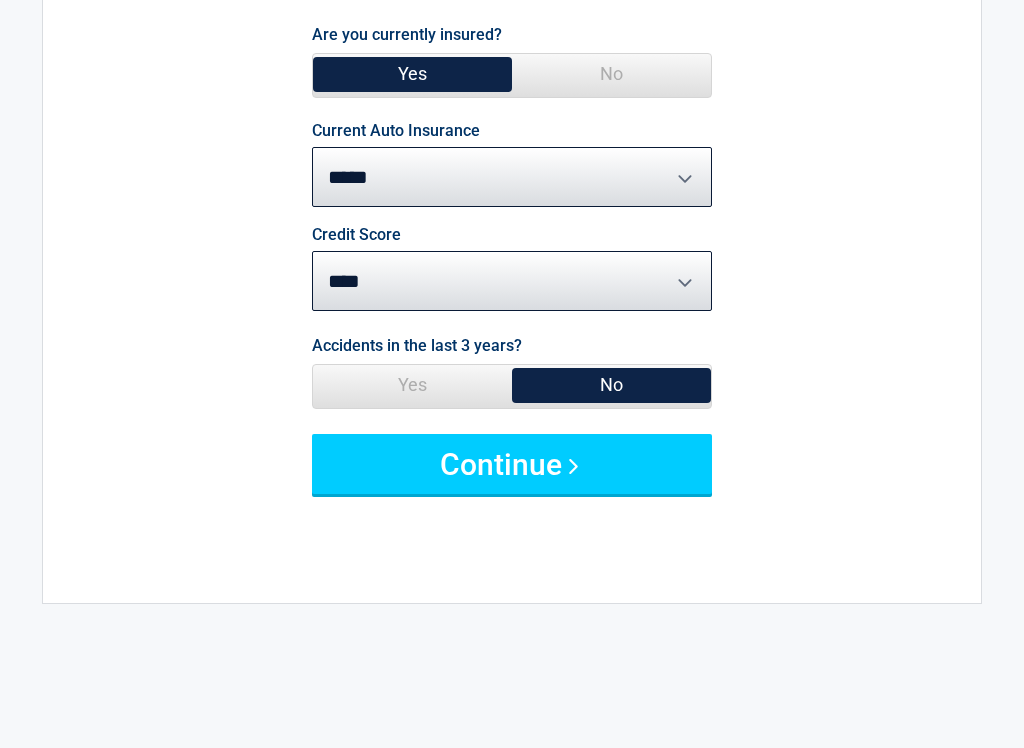 scroll, scrollTop: 206, scrollLeft: 0, axis: vertical 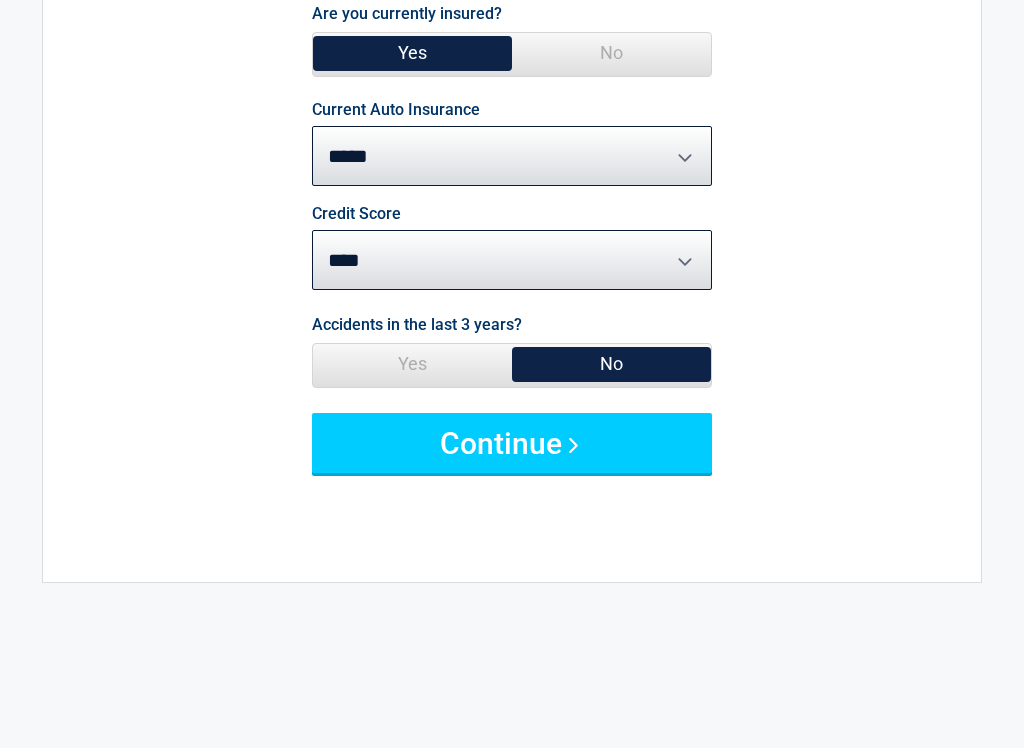 click on "Continue" at bounding box center (512, 443) 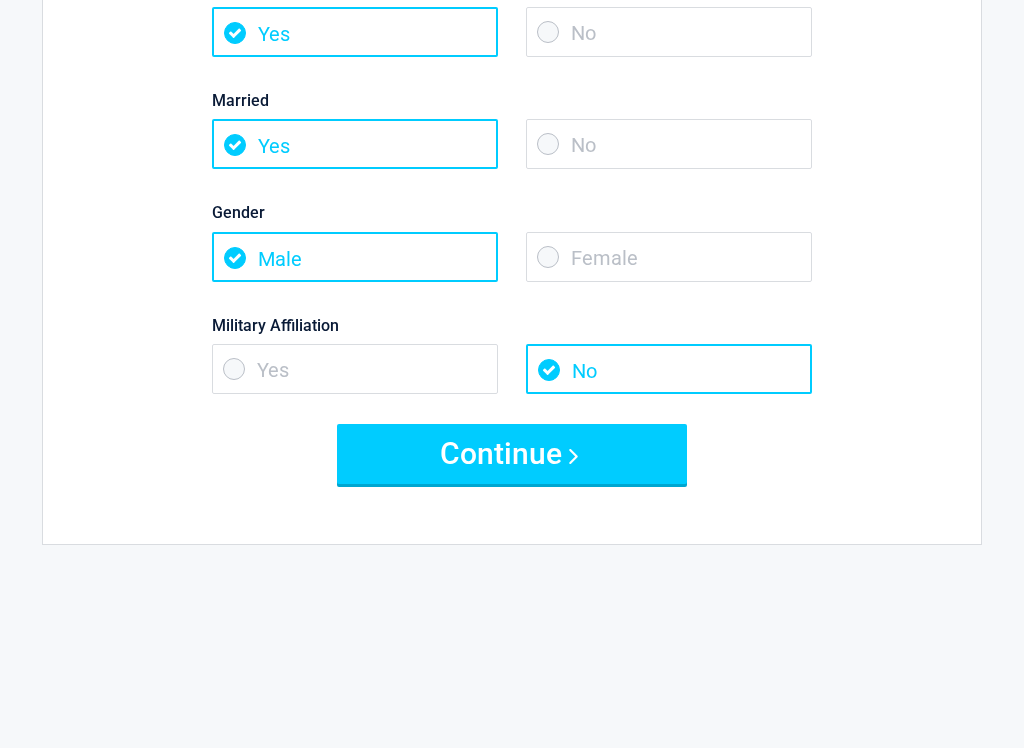 scroll, scrollTop: 266, scrollLeft: 0, axis: vertical 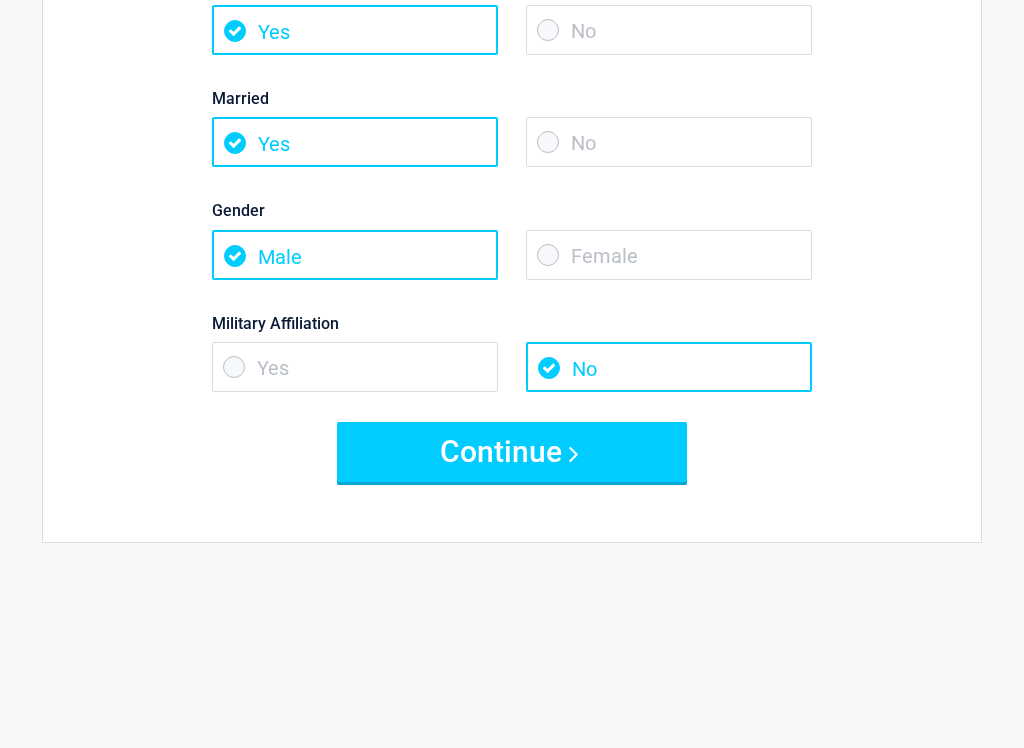 click on "Continue" at bounding box center [512, 452] 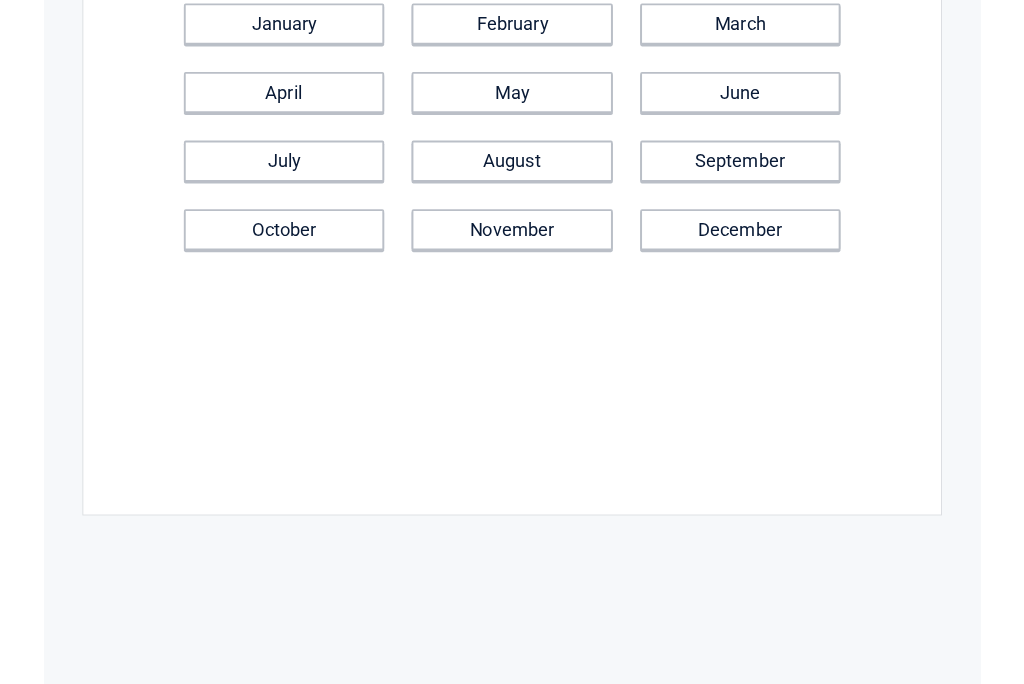 scroll, scrollTop: 0, scrollLeft: 0, axis: both 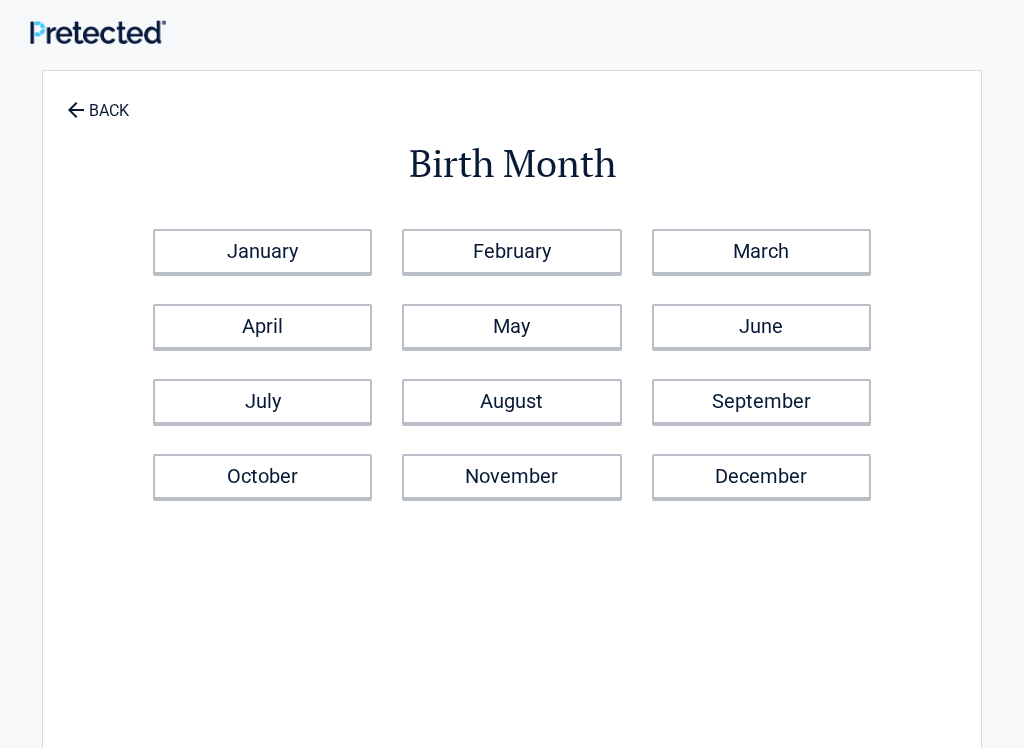 click on "March" at bounding box center (761, 251) 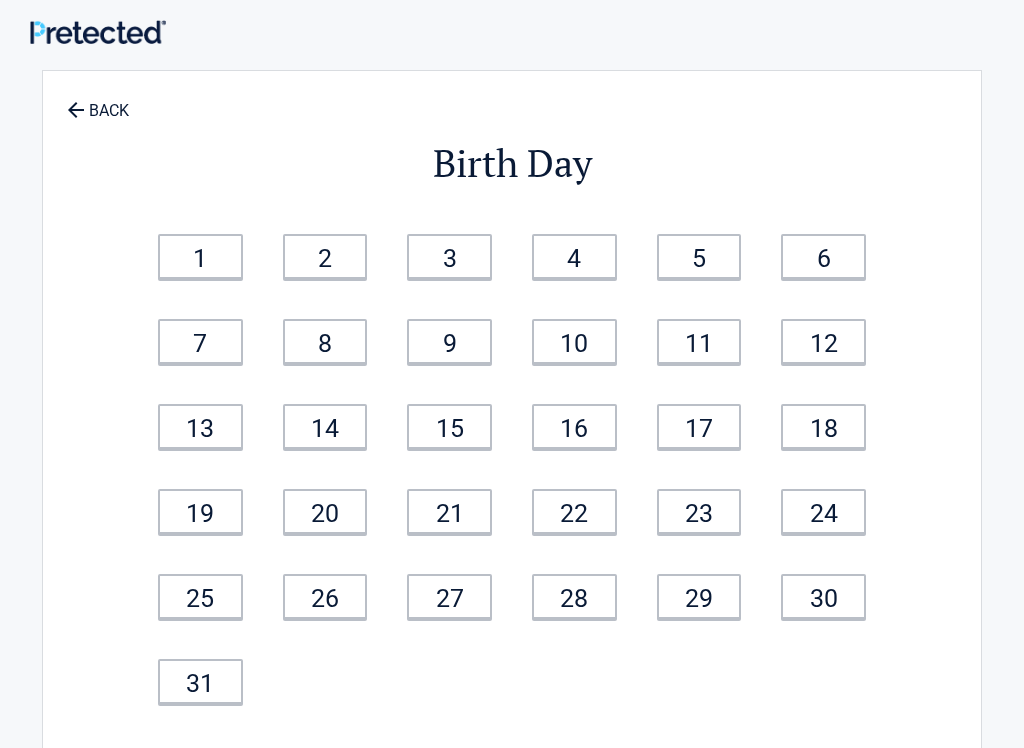 click on "9" at bounding box center [449, 341] 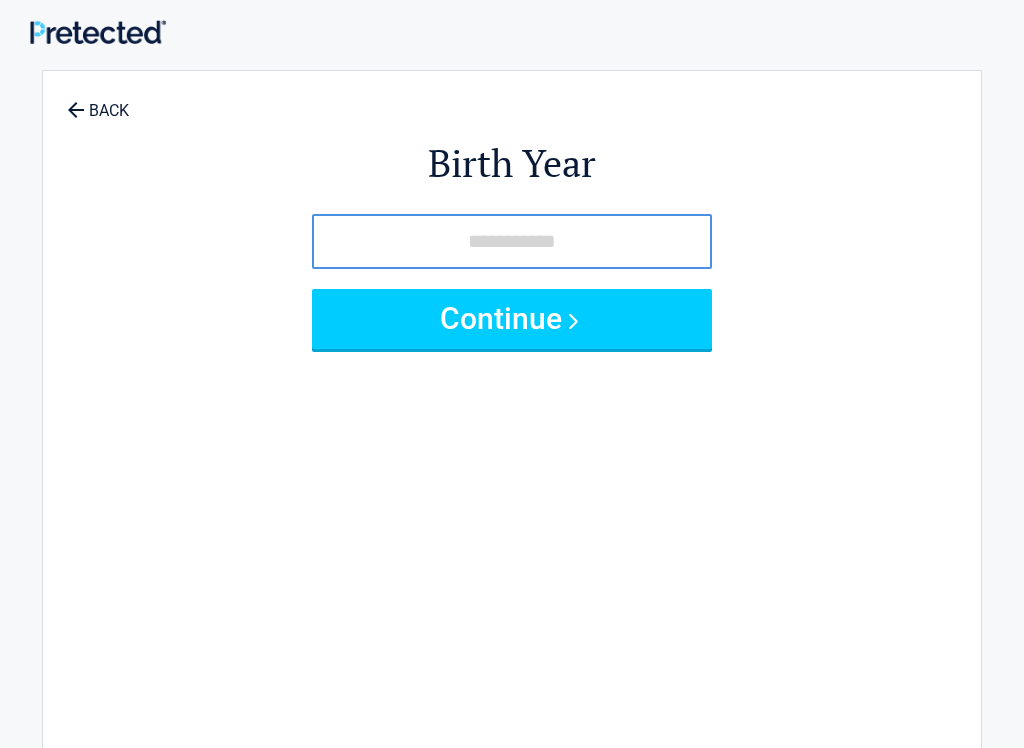 click at bounding box center (512, 241) 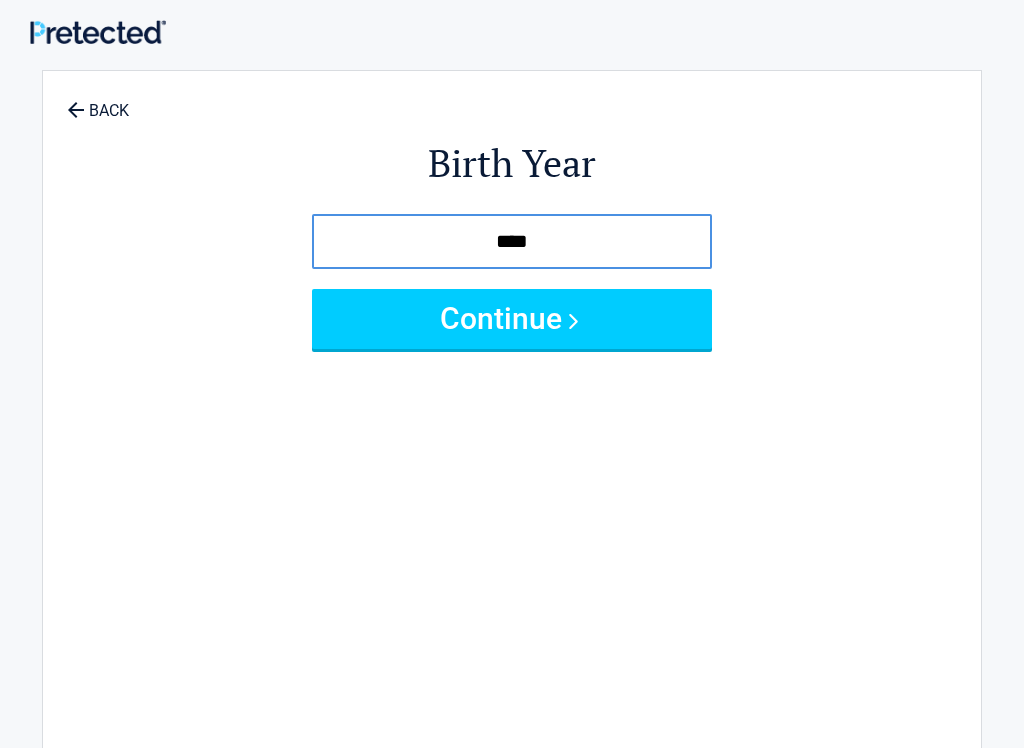 type on "****" 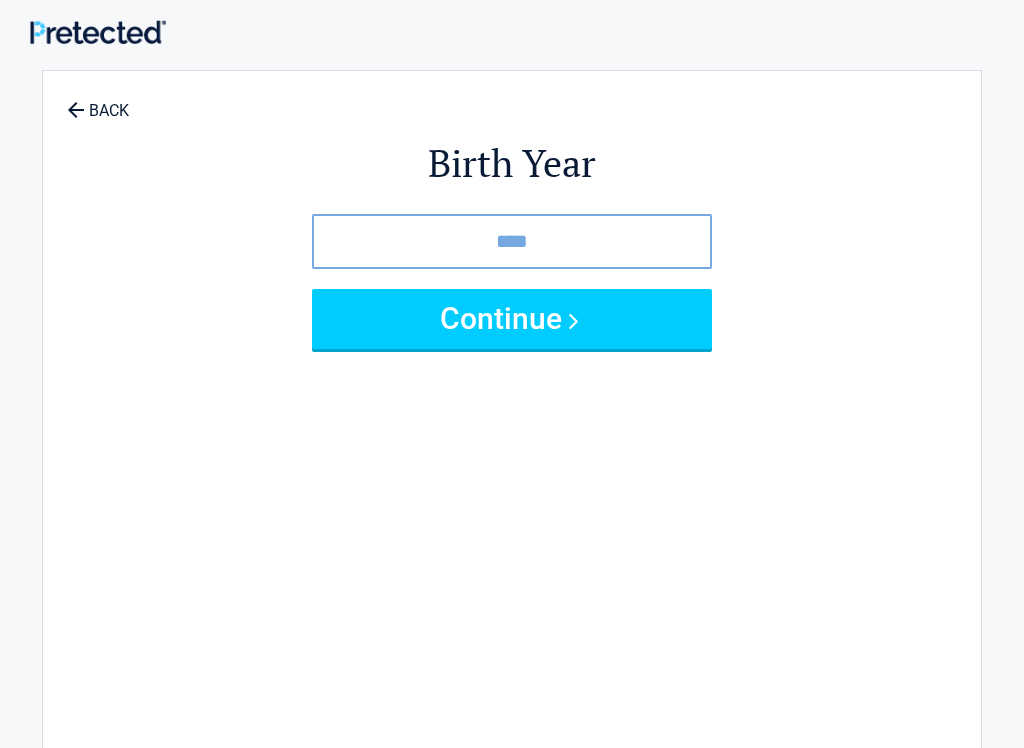 click on "Continue" at bounding box center (512, 319) 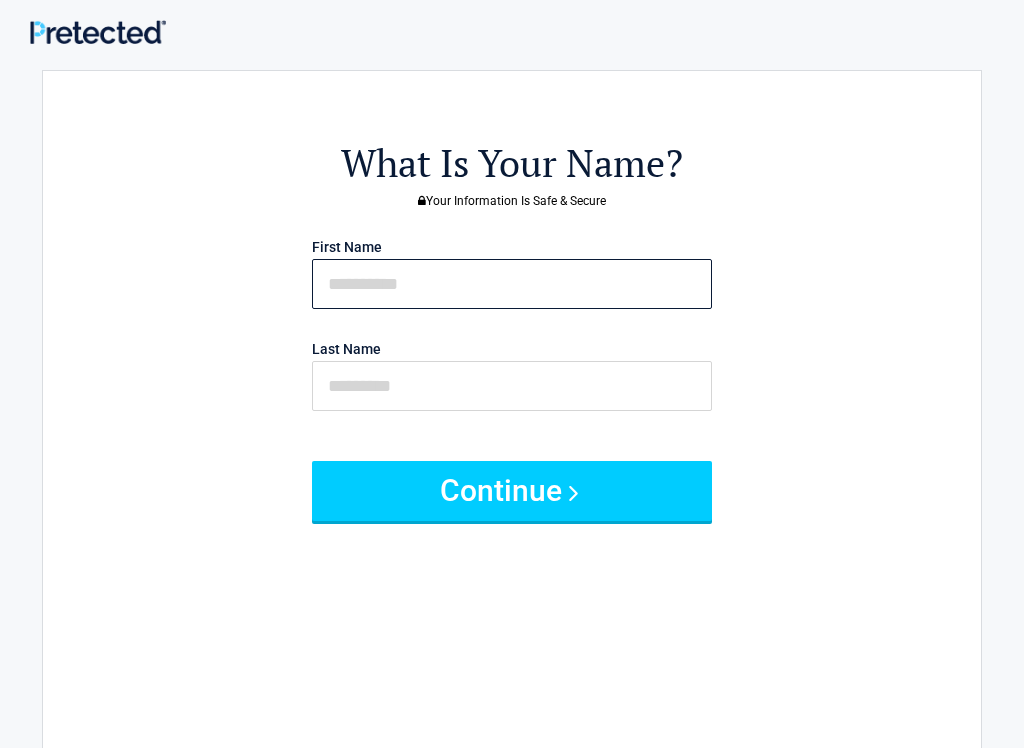 click at bounding box center [512, 284] 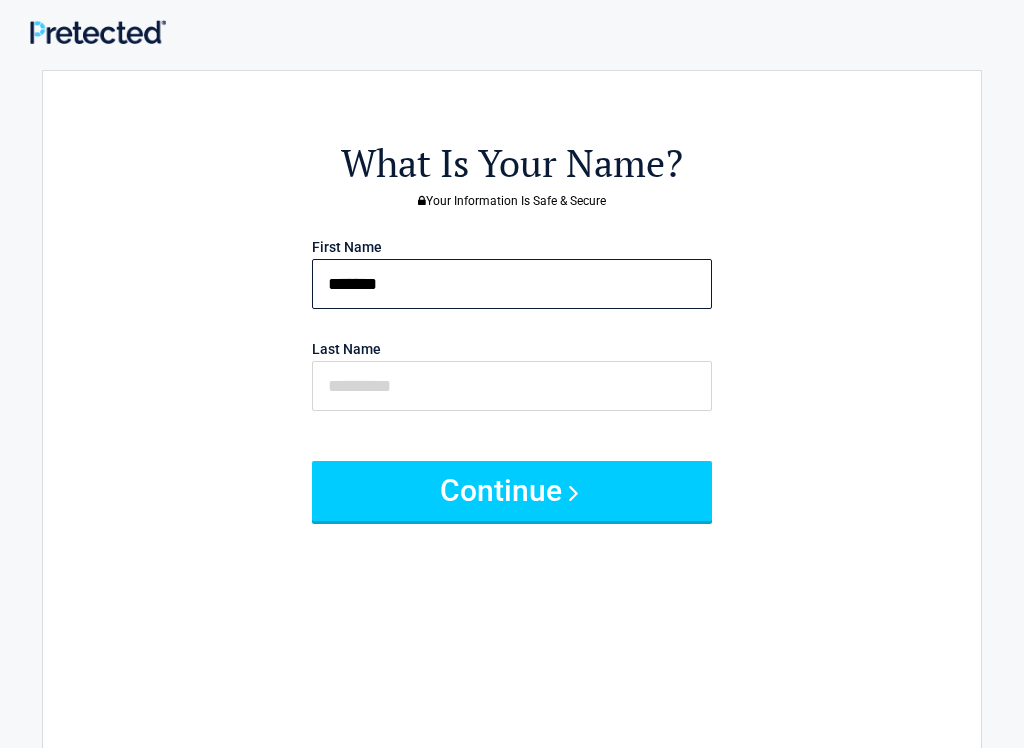 type on "******" 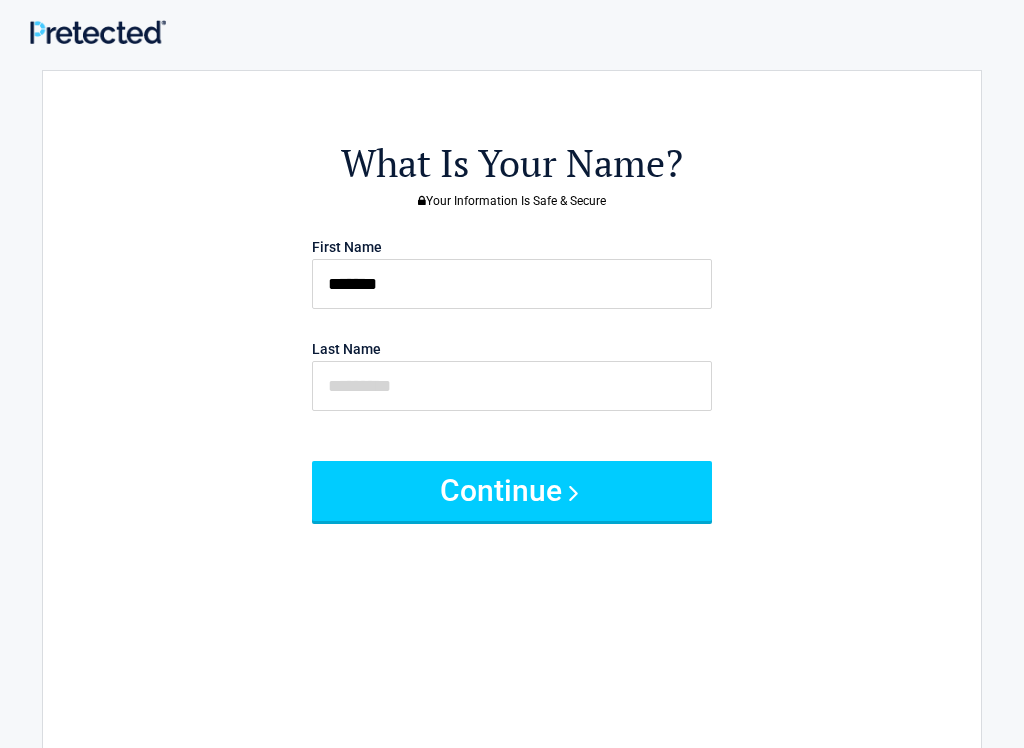 click on "Continue" at bounding box center [512, 491] 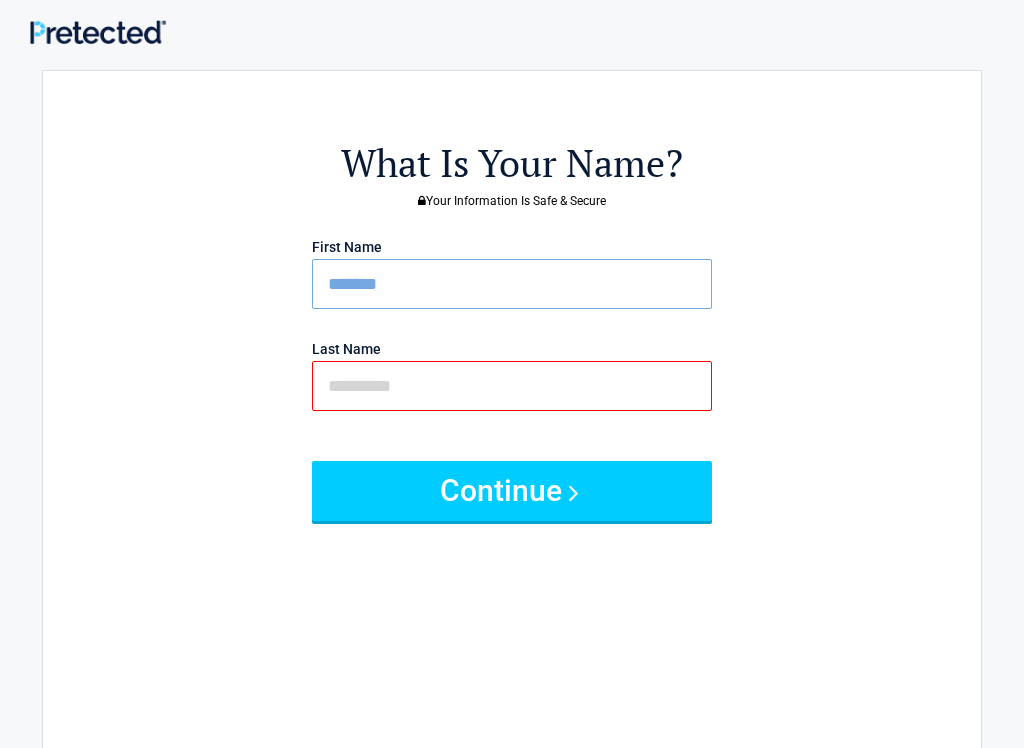 click at bounding box center [512, 386] 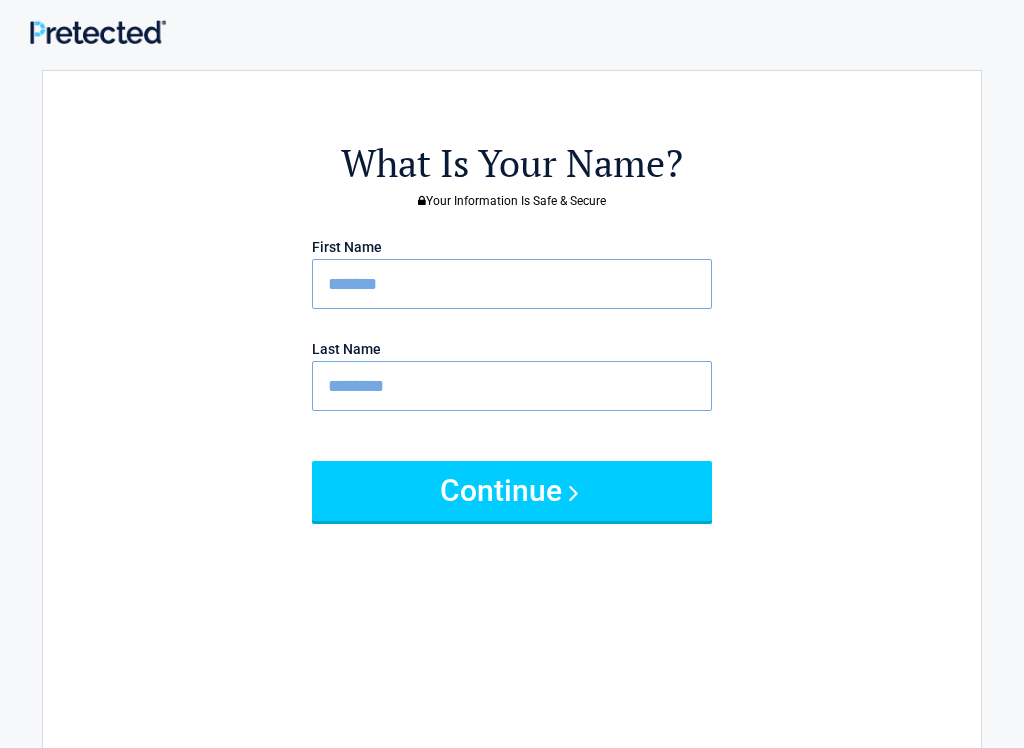 type on "*******" 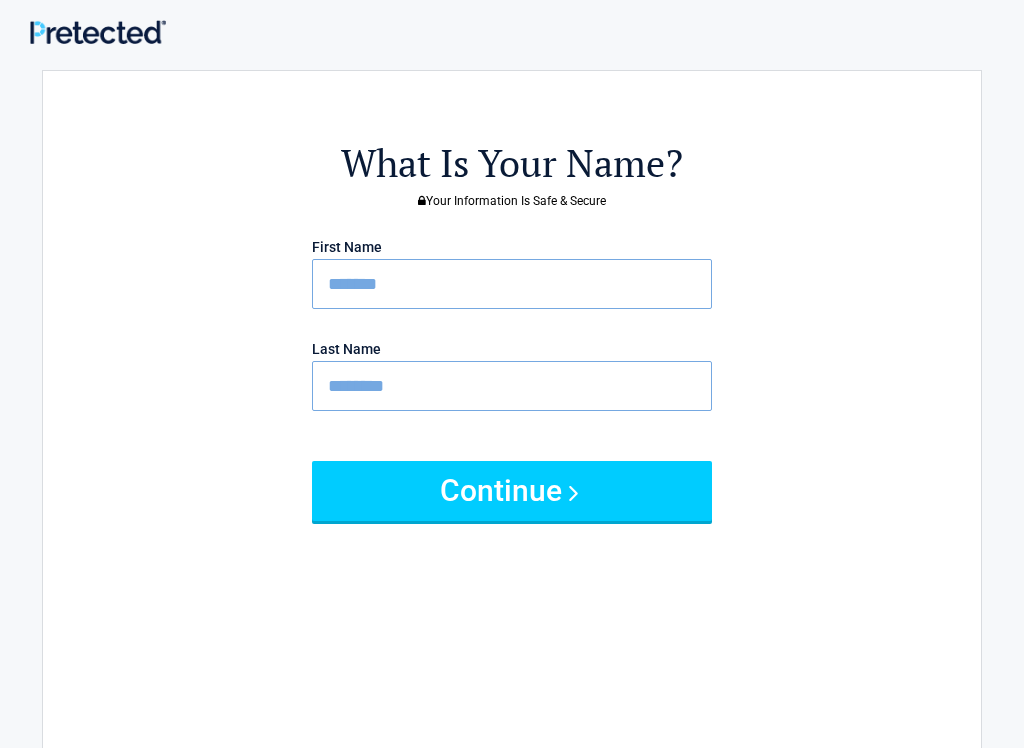 click on "Continue" at bounding box center [512, 491] 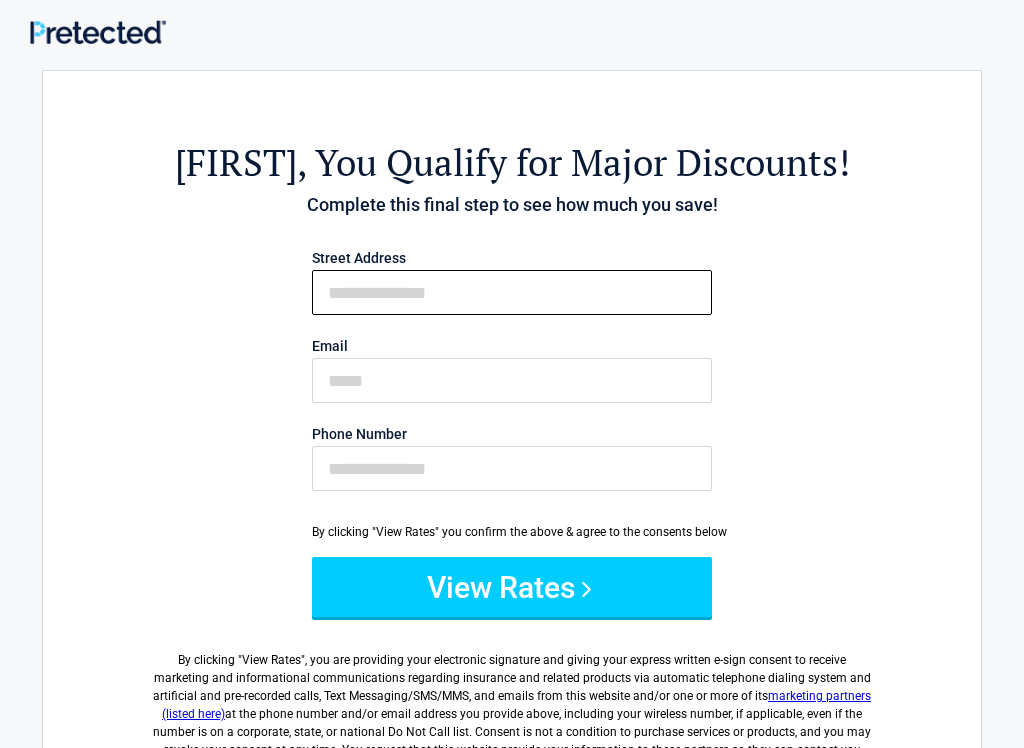 click on "First Name" at bounding box center [512, 292] 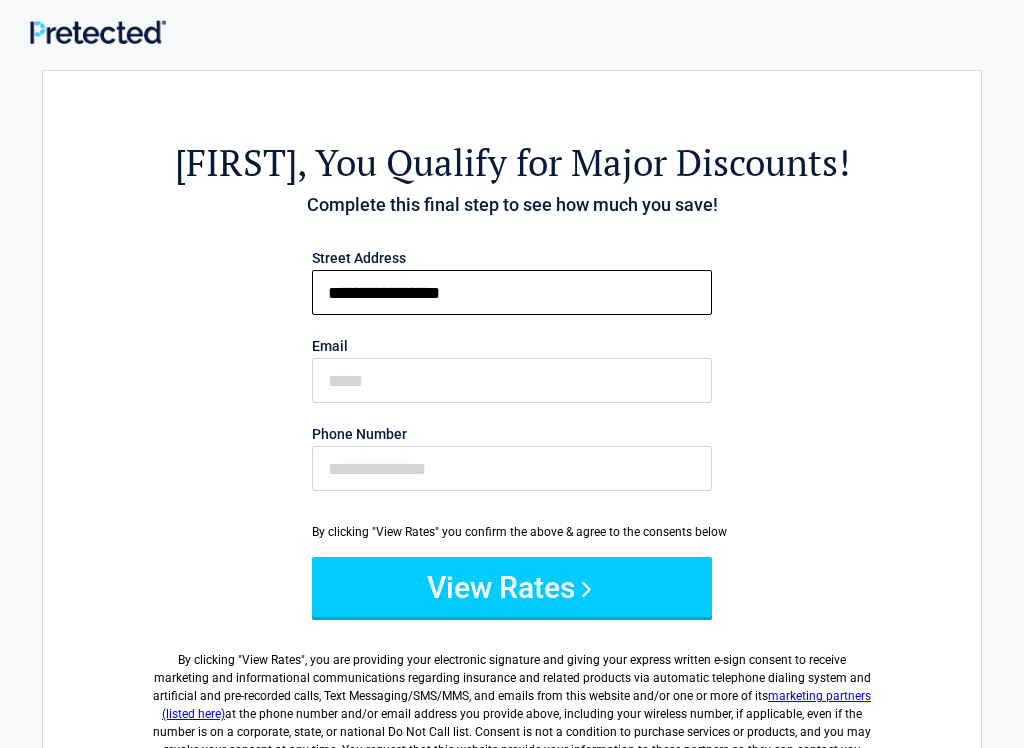 type on "**********" 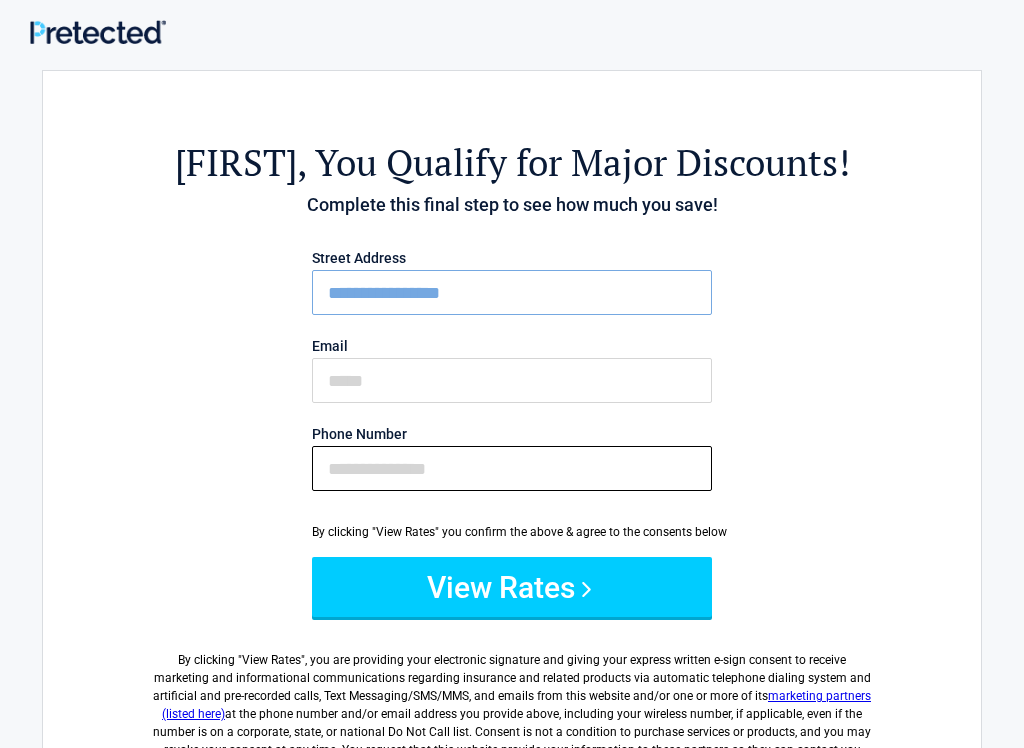 click on "Phone Number" at bounding box center [512, 468] 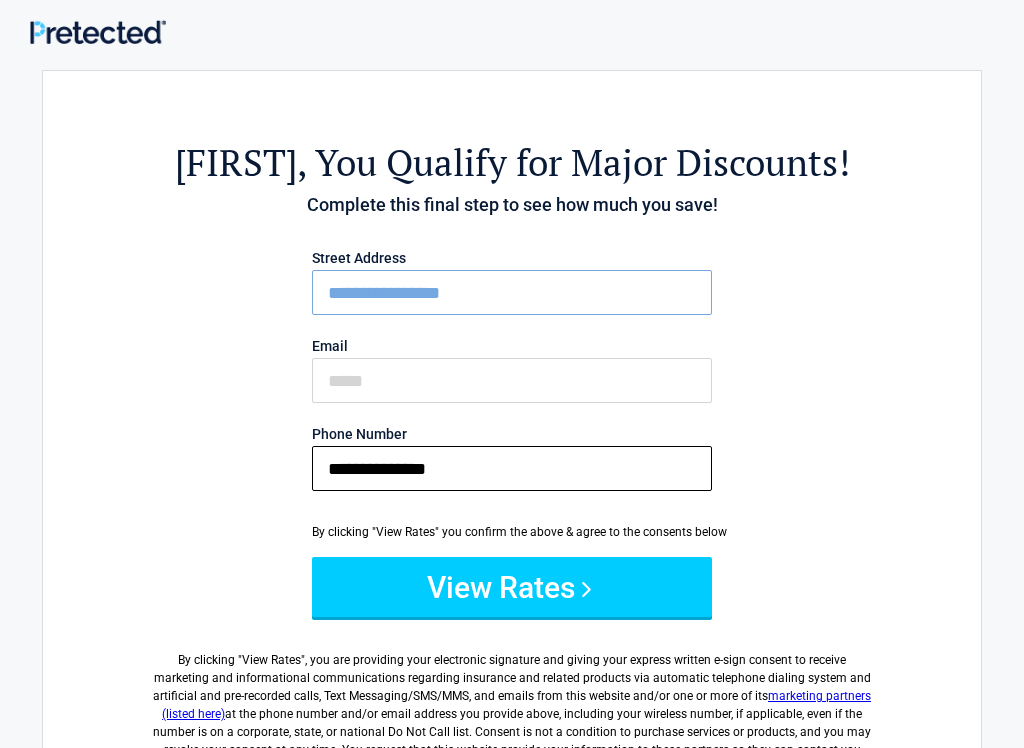 type on "**********" 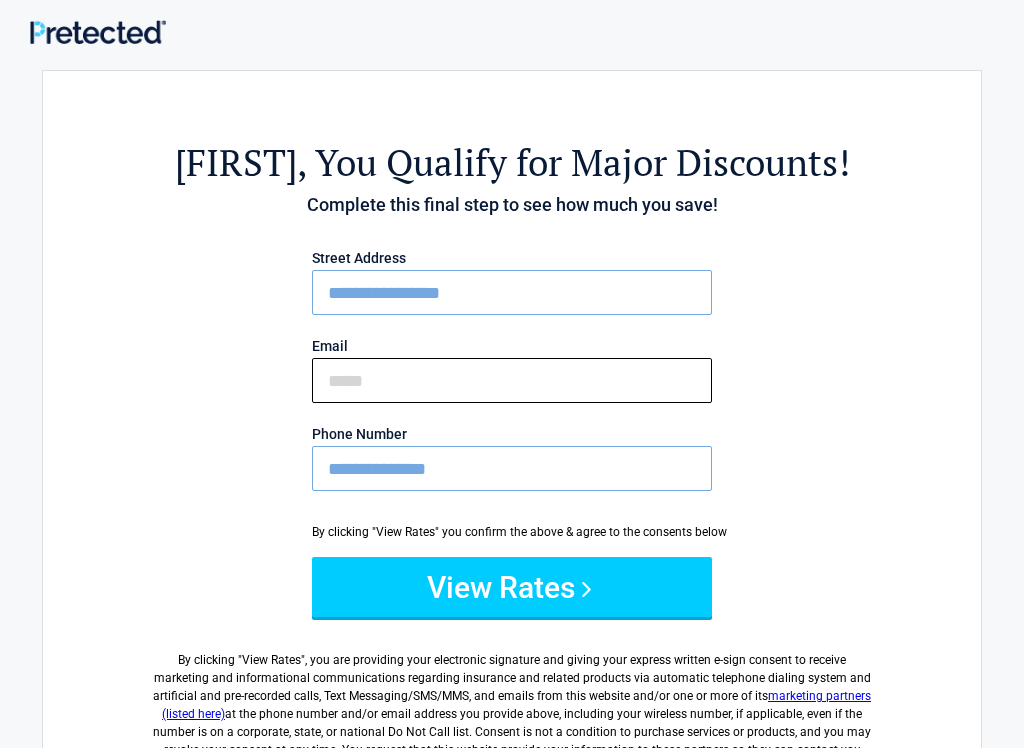click on "Email" at bounding box center [512, 380] 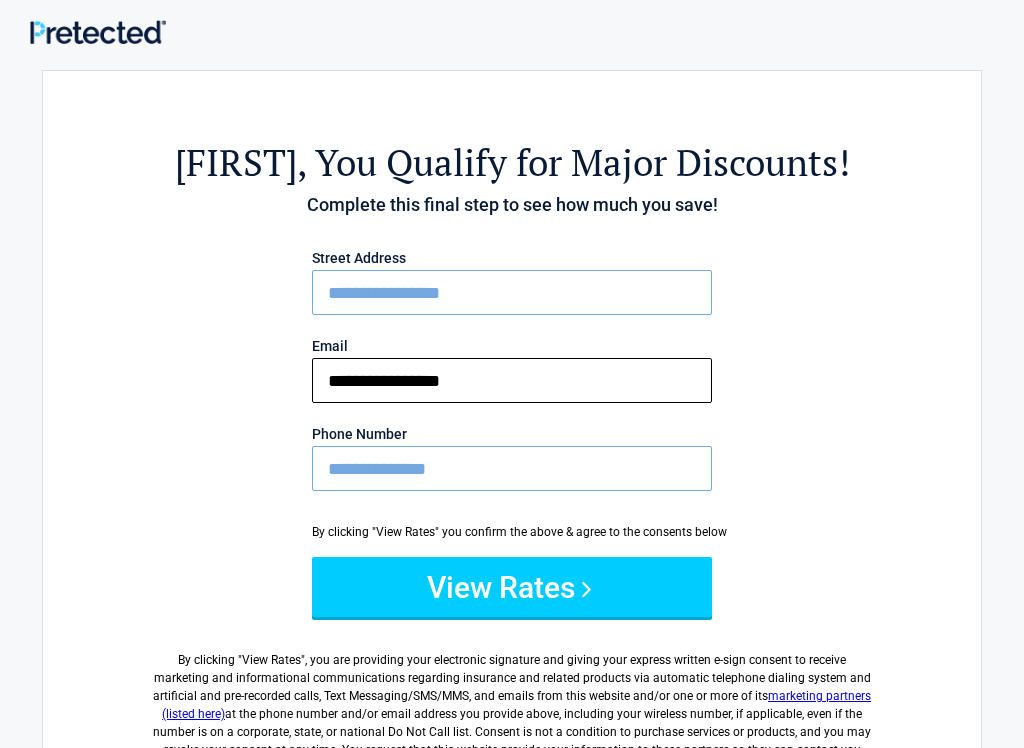 type on "**********" 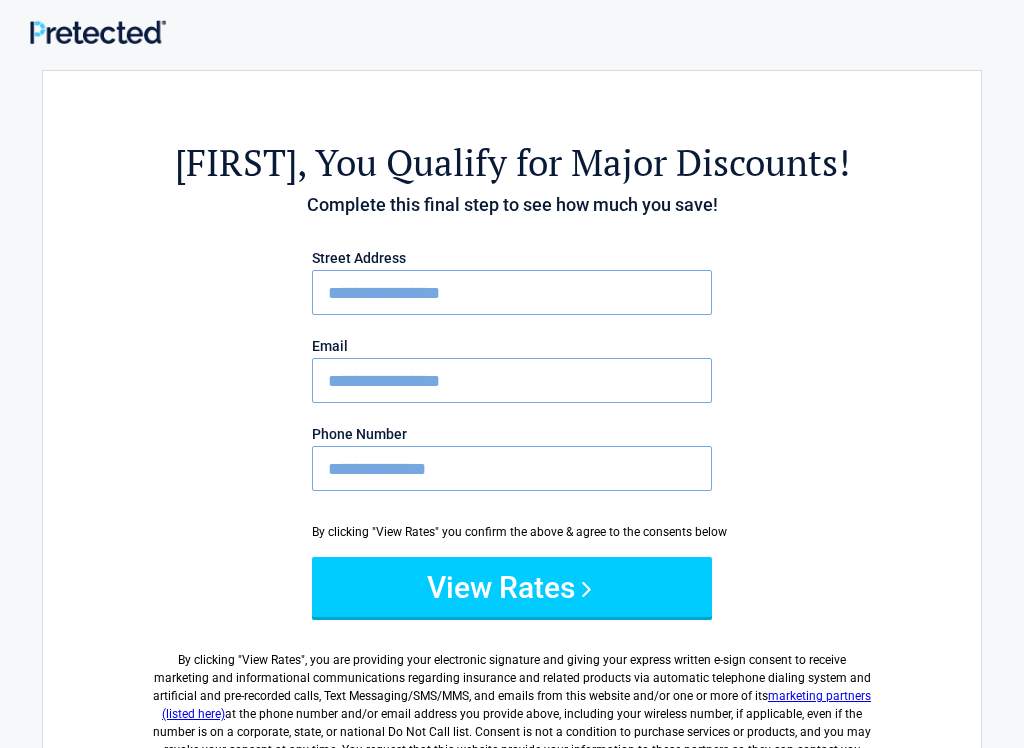 click on "View Rates" at bounding box center [512, 587] 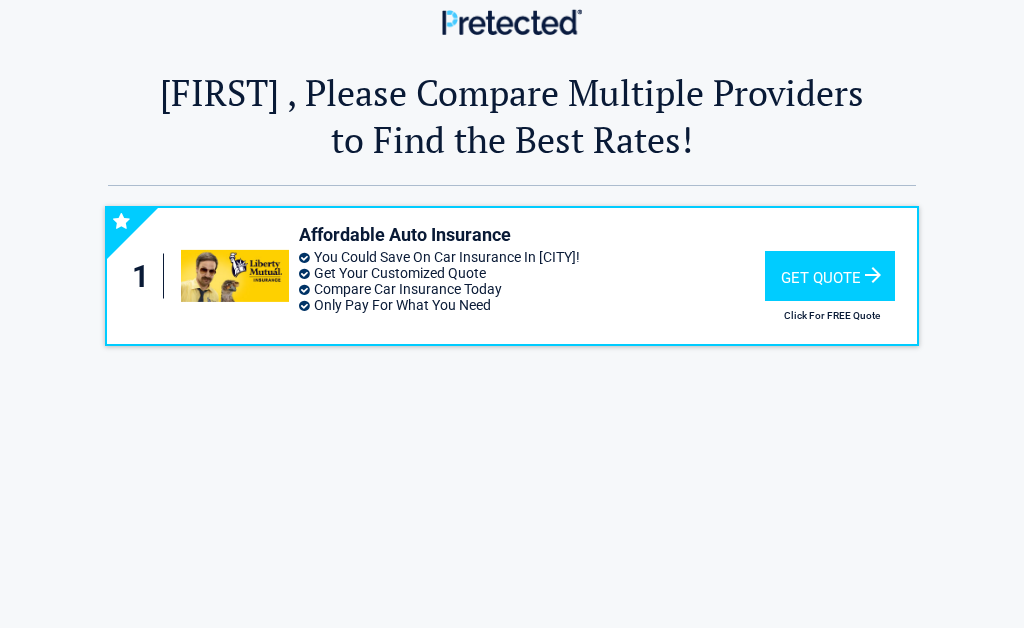 scroll, scrollTop: 0, scrollLeft: 0, axis: both 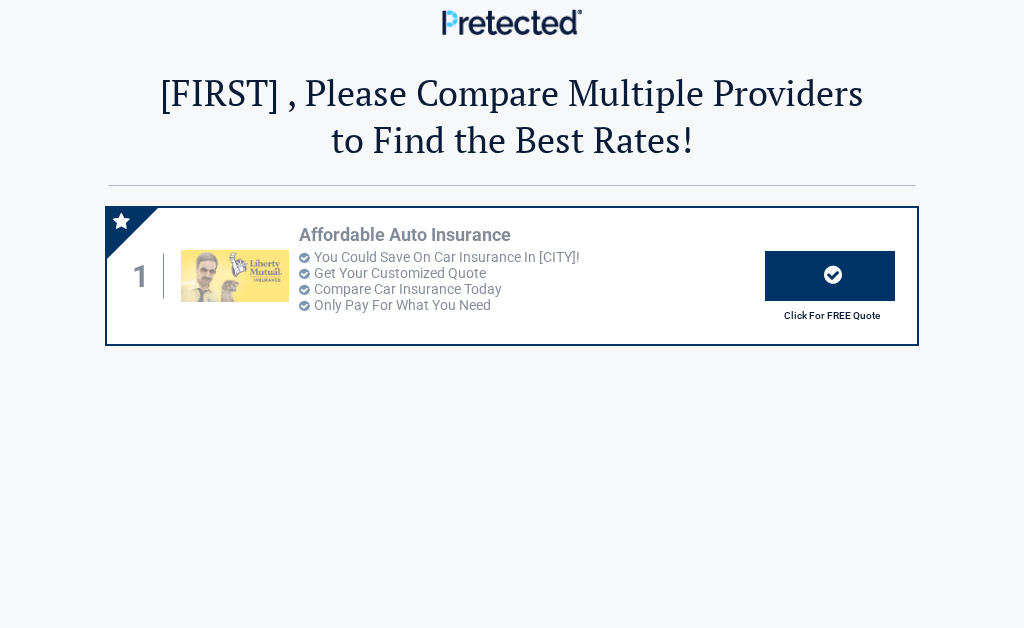 click at bounding box center (235, 276) 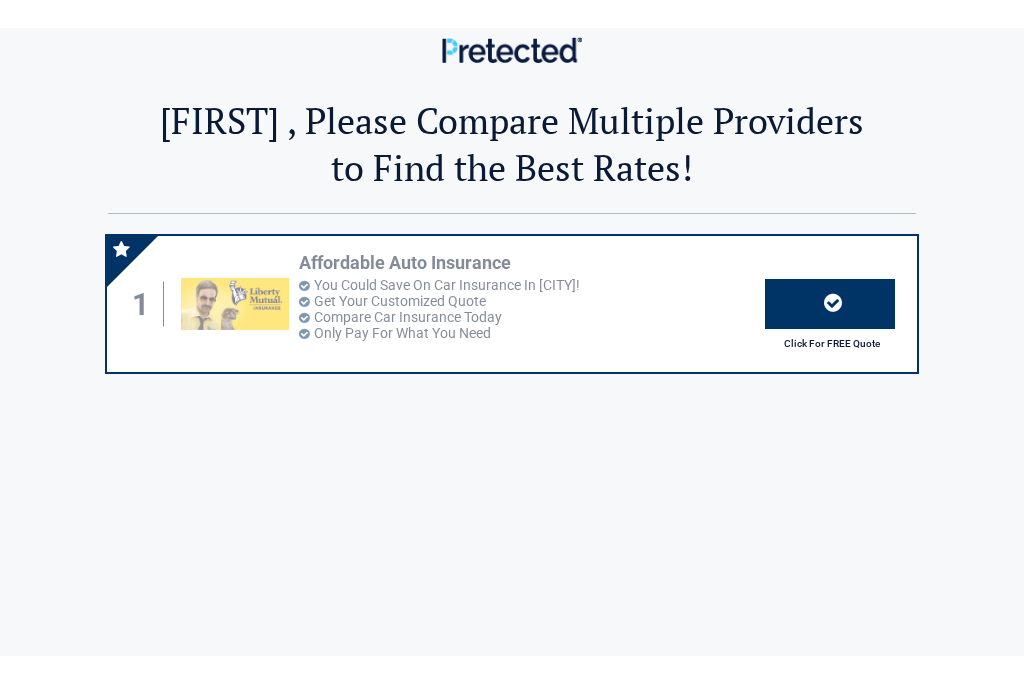 scroll, scrollTop: 0, scrollLeft: 0, axis: both 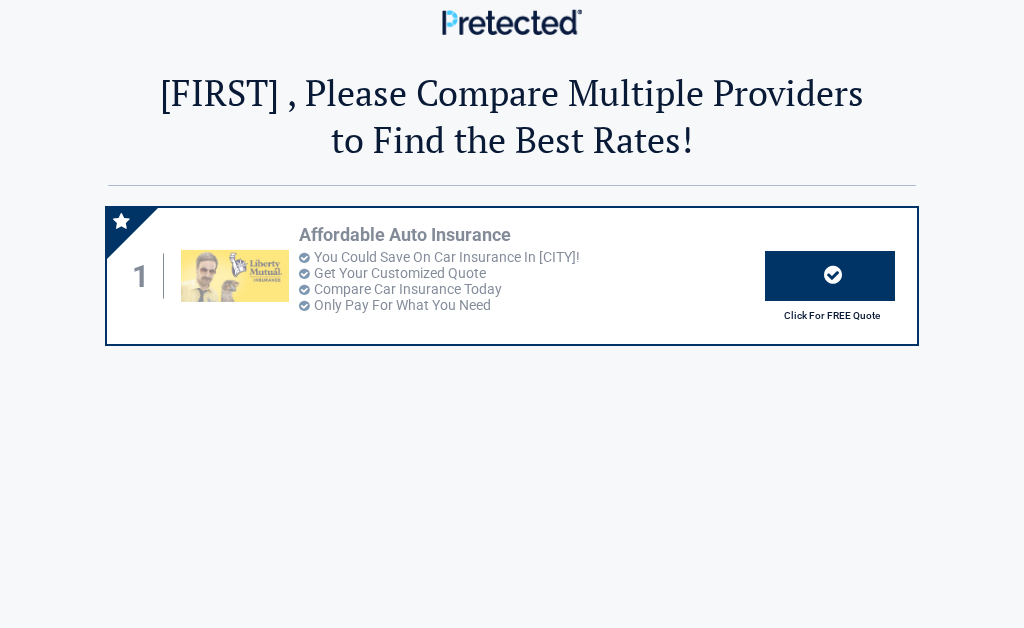 click at bounding box center (235, 276) 